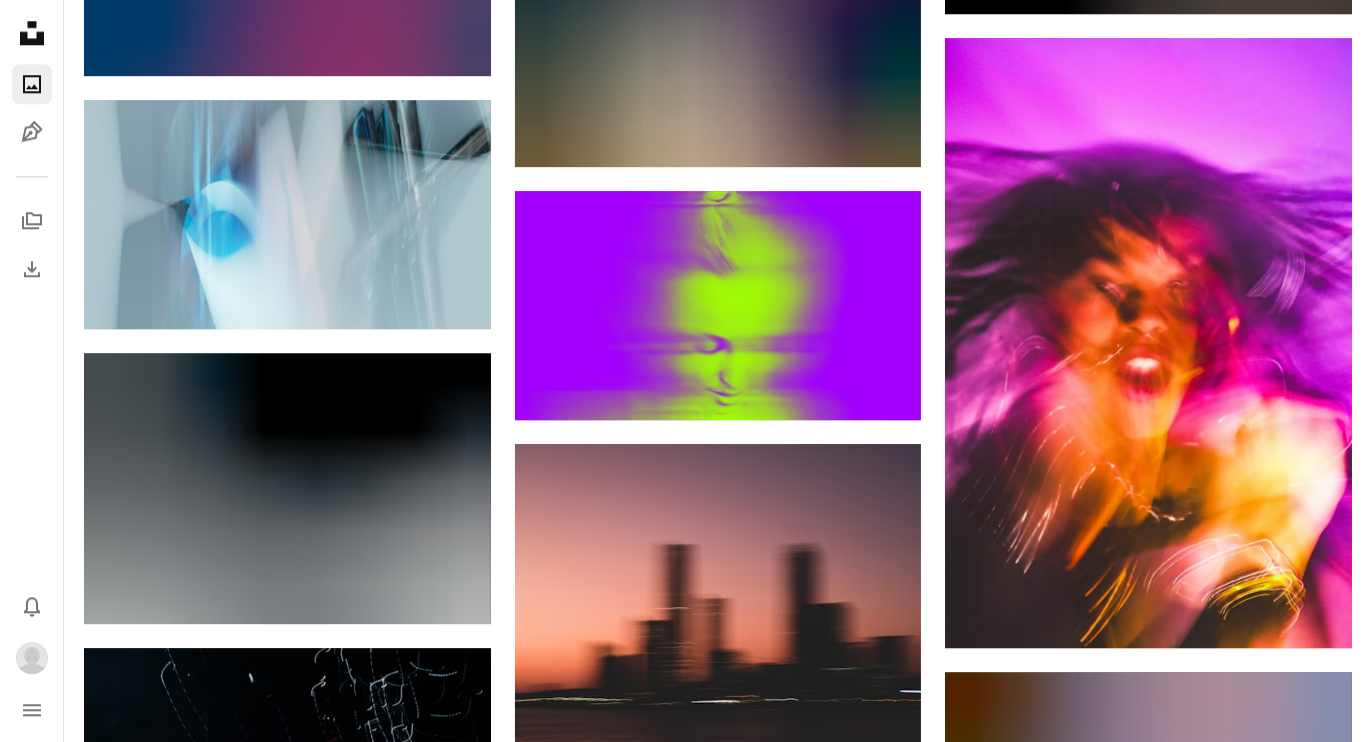 scroll, scrollTop: 109372, scrollLeft: 0, axis: vertical 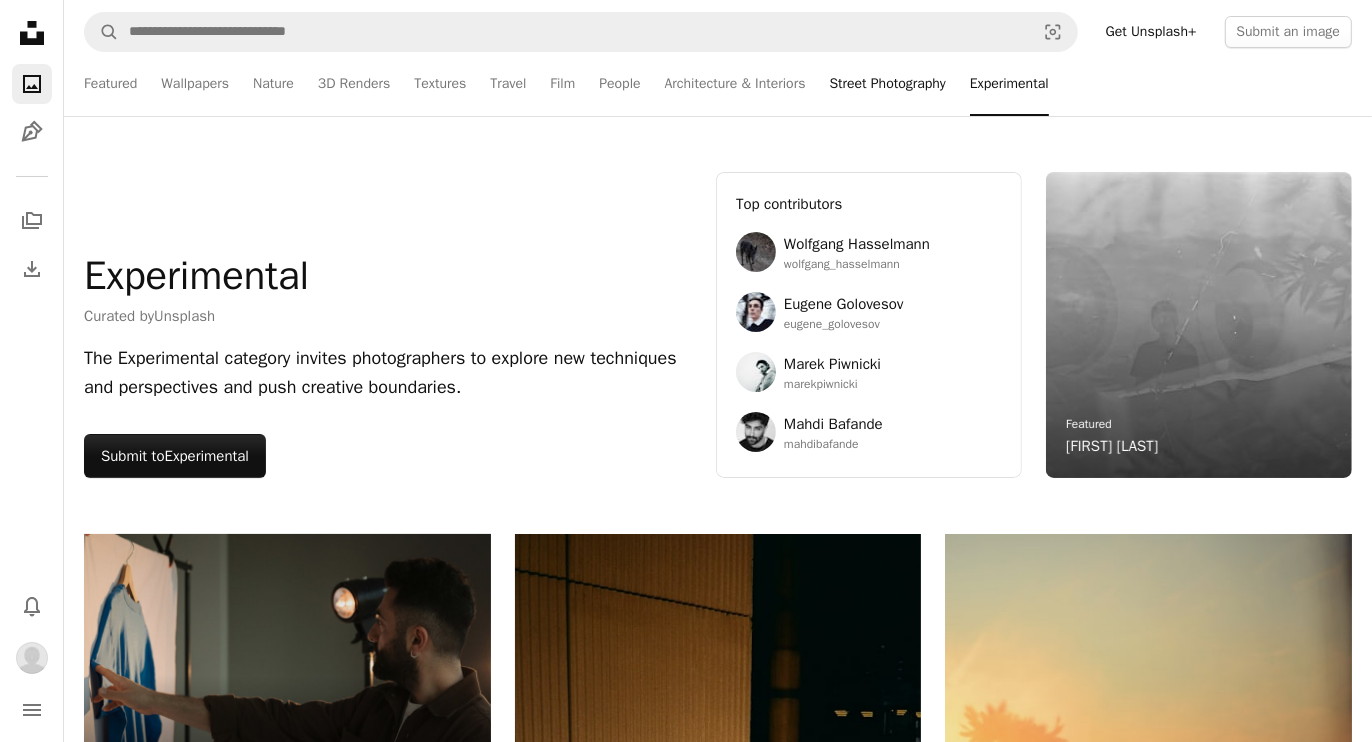 click on "Street Photography" at bounding box center [888, 84] 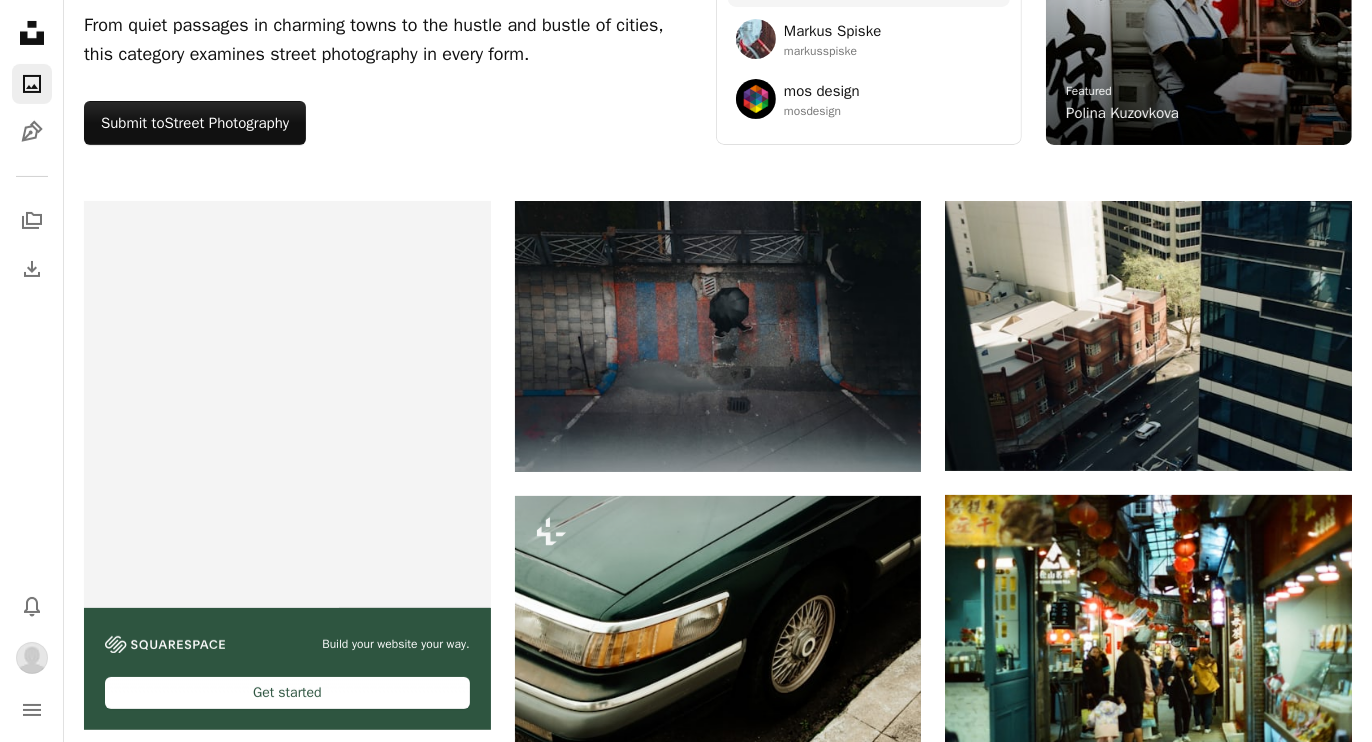 scroll, scrollTop: 0, scrollLeft: 0, axis: both 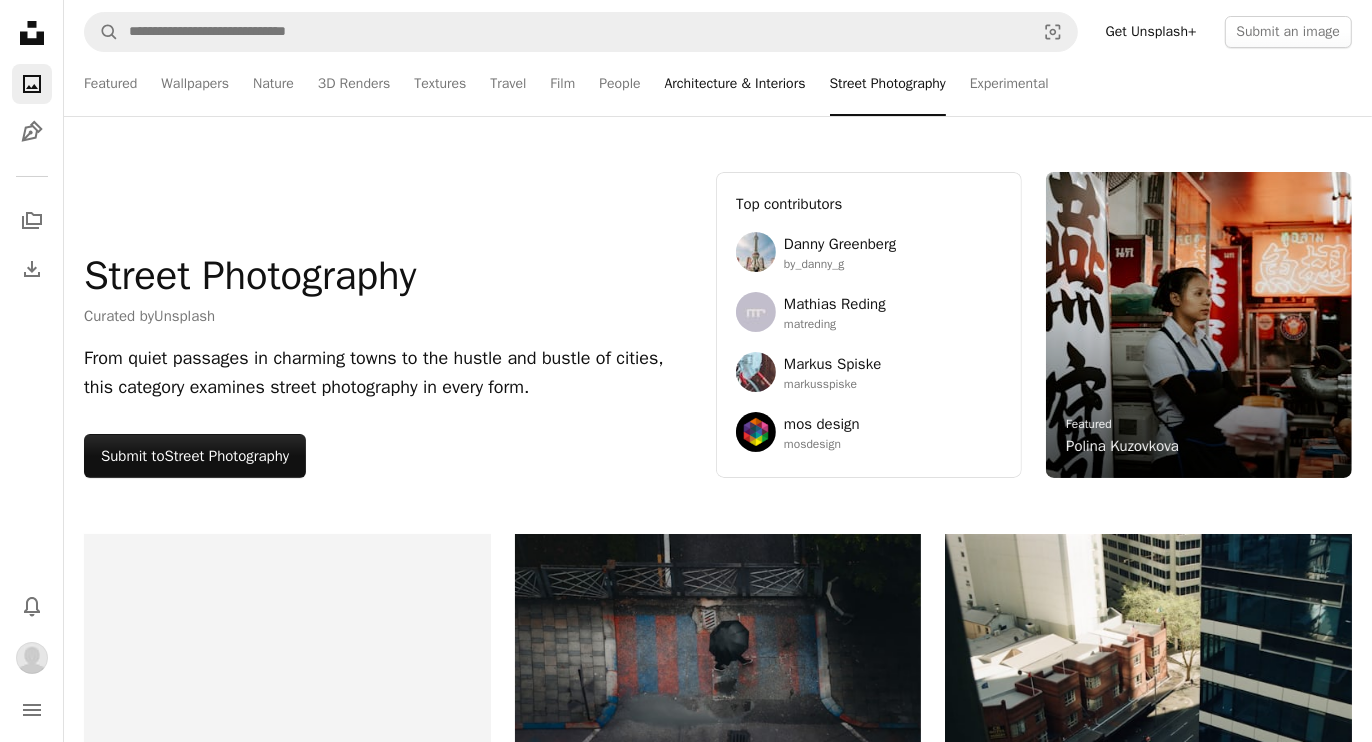 click on "Architecture & Interiors" at bounding box center (735, 84) 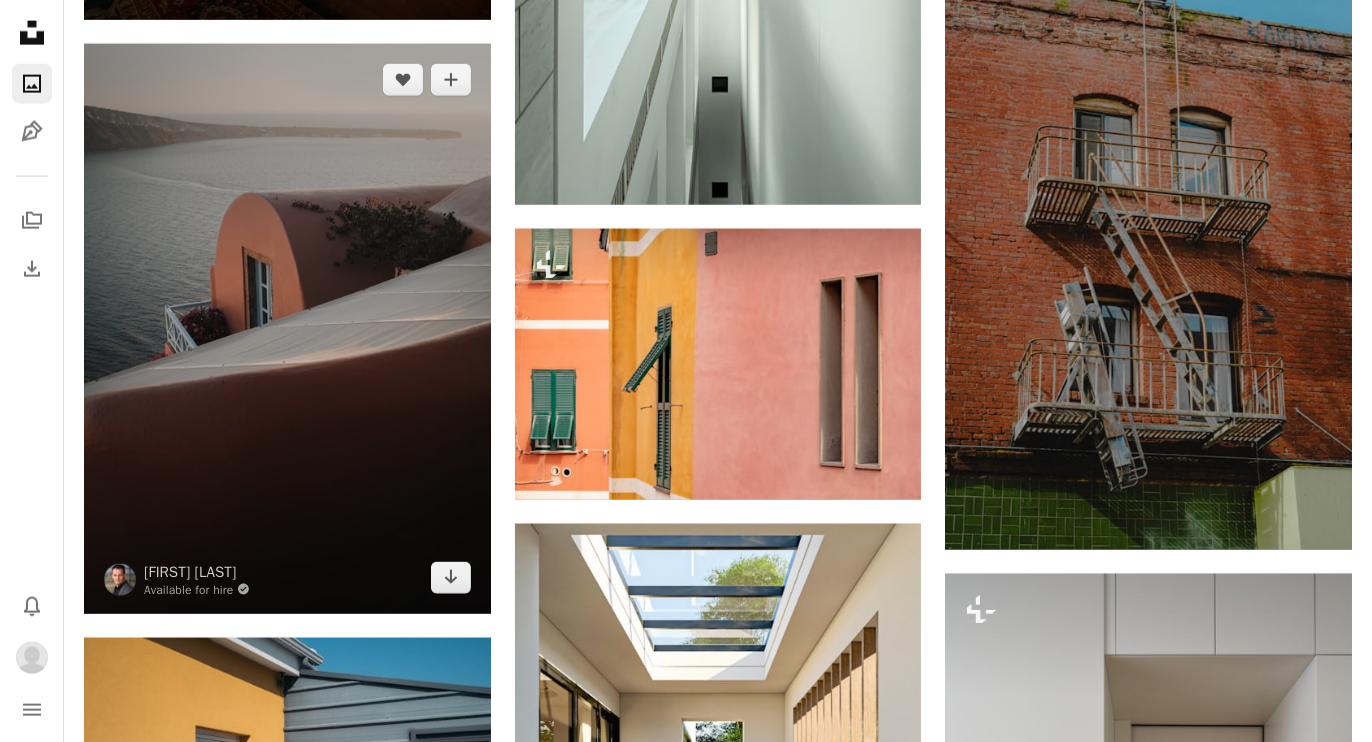 scroll, scrollTop: 2333, scrollLeft: 0, axis: vertical 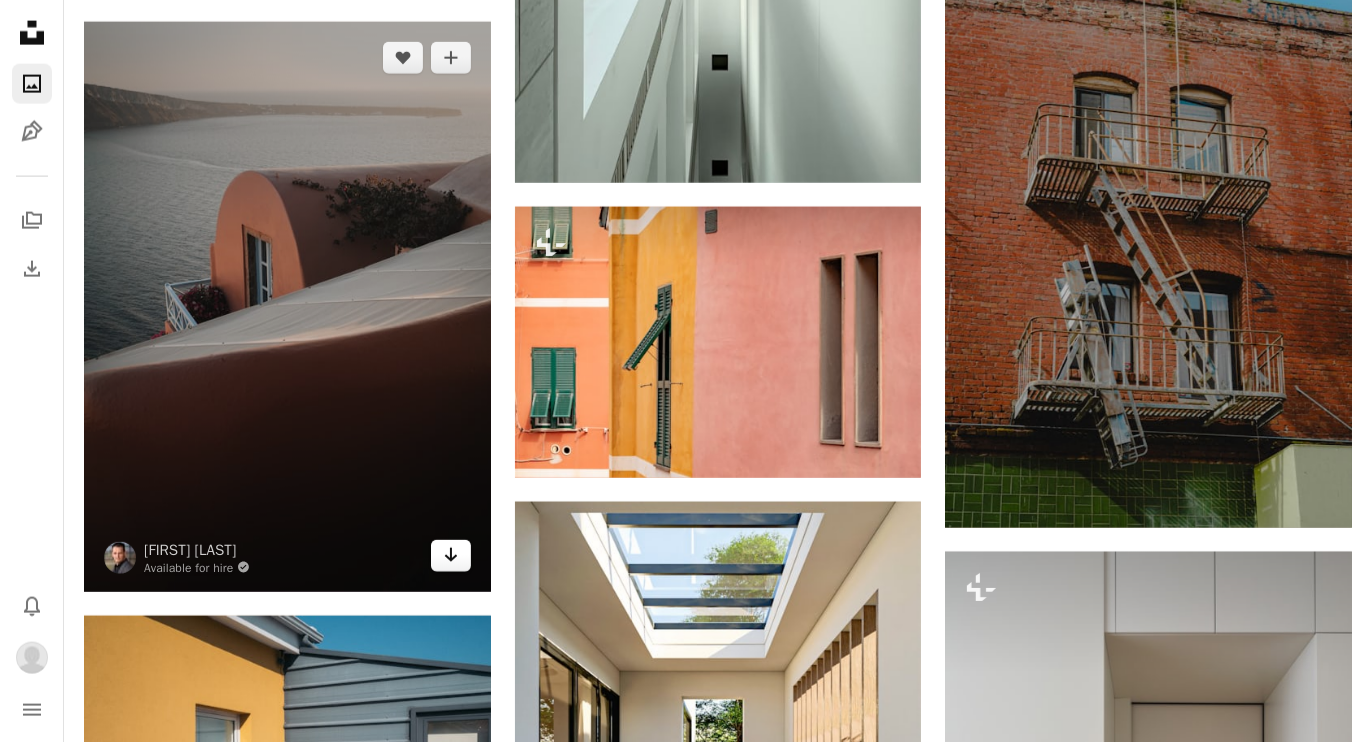 click on "Arrow pointing down" 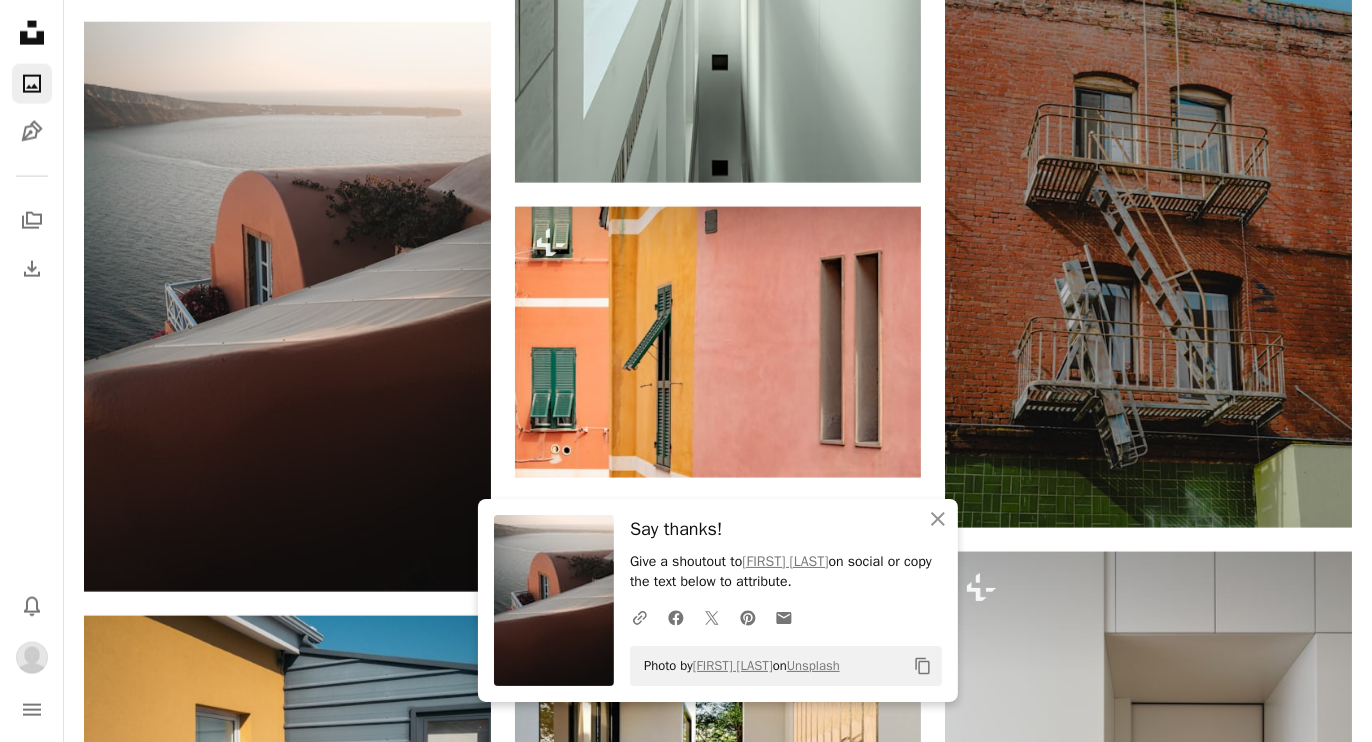 click on "Copy content" 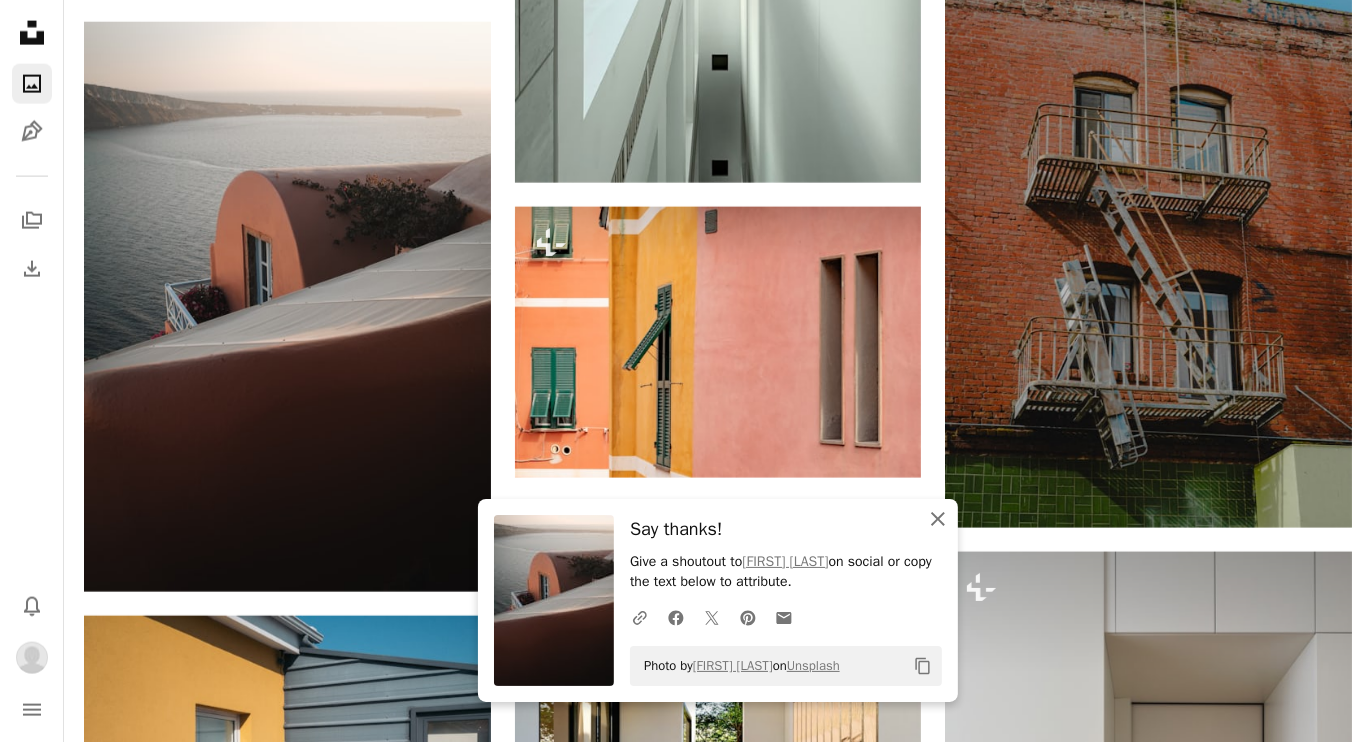 click 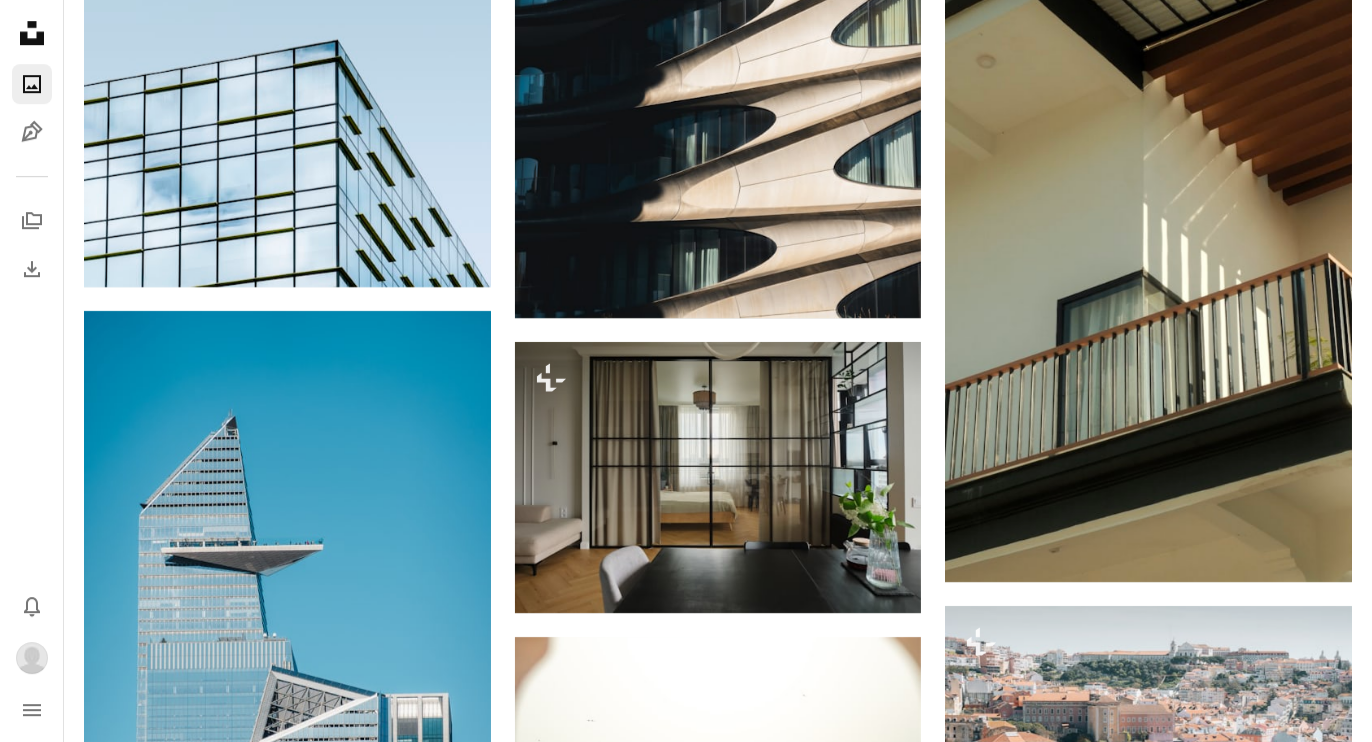 scroll, scrollTop: 4777, scrollLeft: 0, axis: vertical 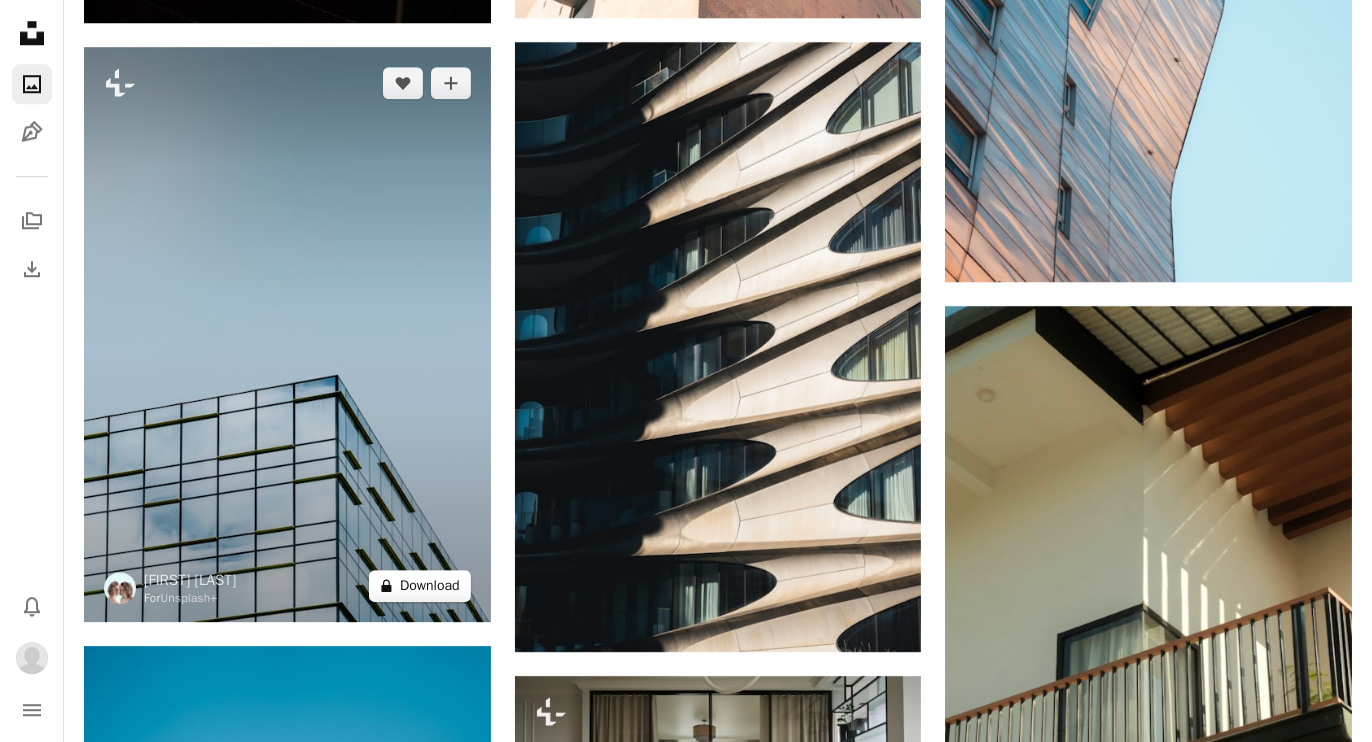 click on "A lock Download" at bounding box center (420, 586) 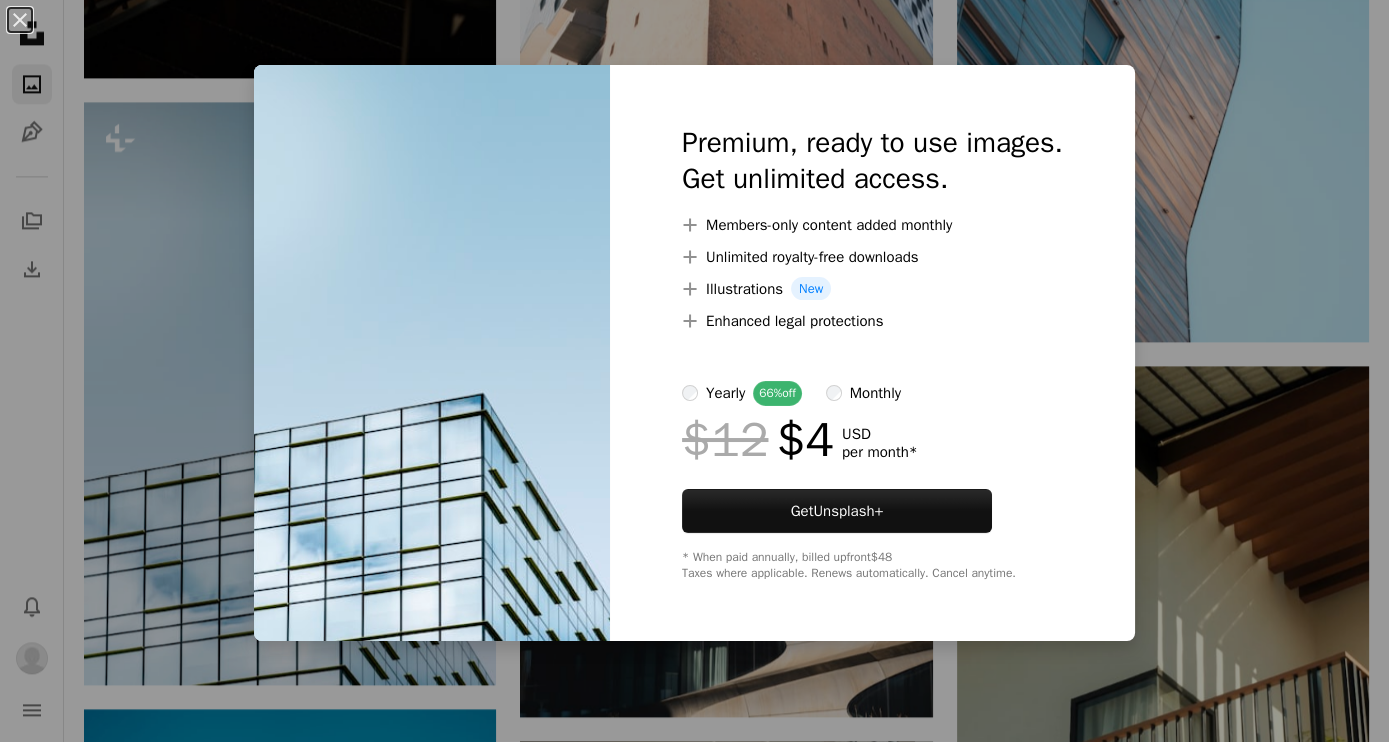 click on "An X shape Premium, ready to use images. Get unlimited access. A plus sign Members-only content added monthly A plus sign Unlimited royalty-free downloads A plus sign Illustrations  New A plus sign Enhanced legal protections yearly 66%  off monthly $12   $4 USD per month * Get  Unsplash+ * When paid annually, billed upfront  $48 Taxes where applicable. Renews automatically. Cancel anytime." at bounding box center [694, 371] 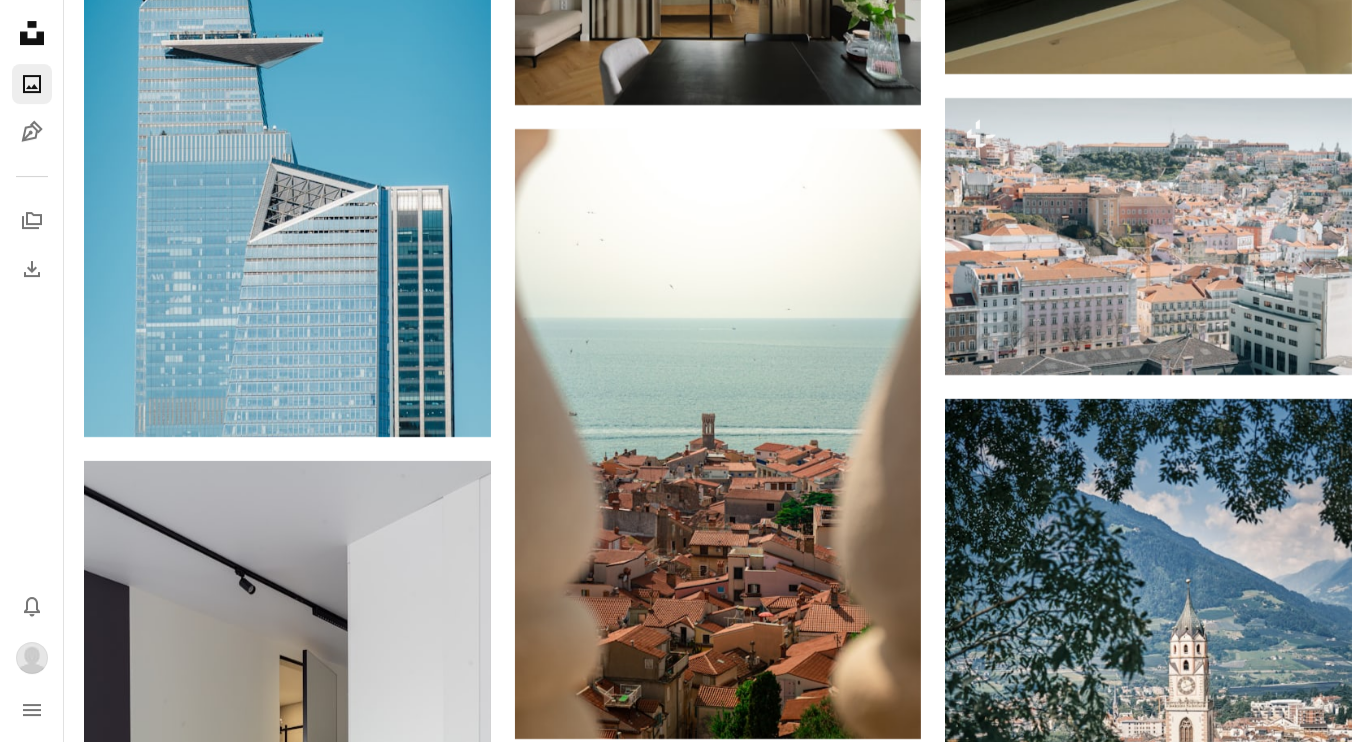 scroll, scrollTop: 5666, scrollLeft: 0, axis: vertical 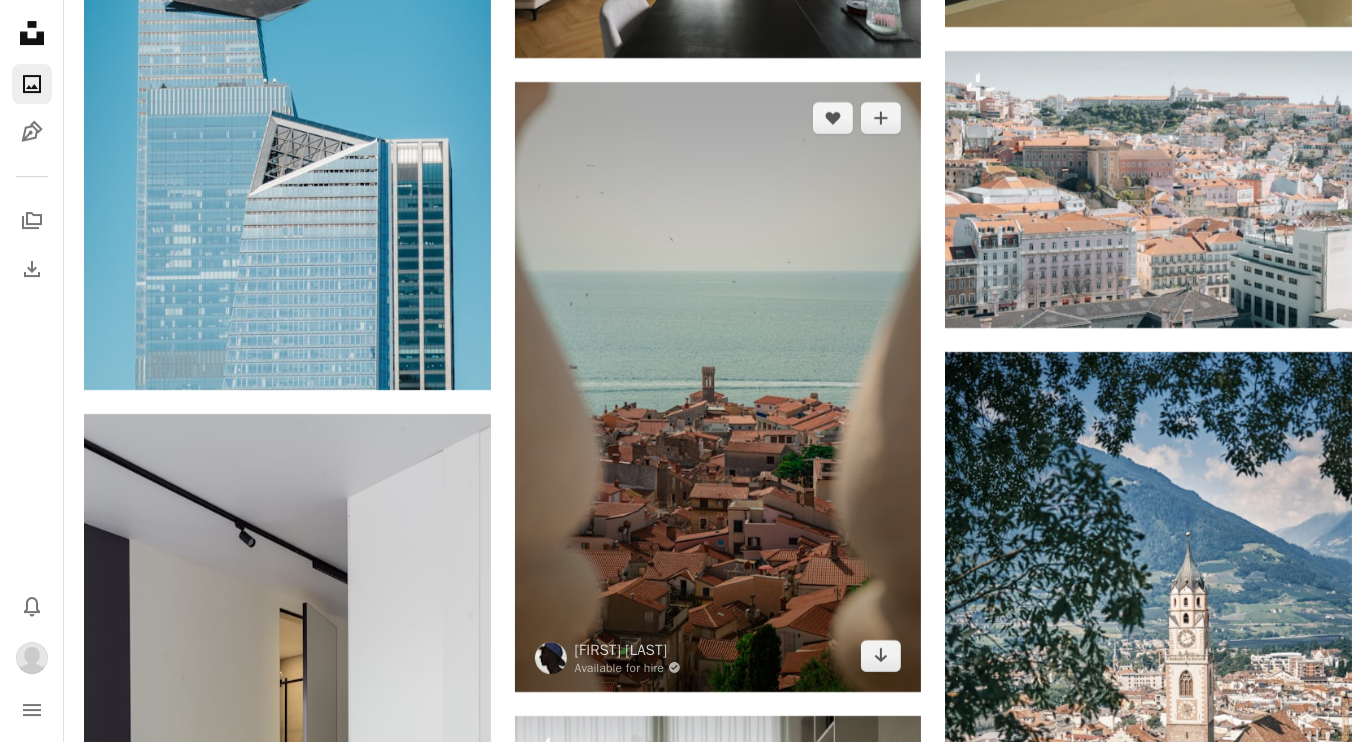 click at bounding box center (718, 387) 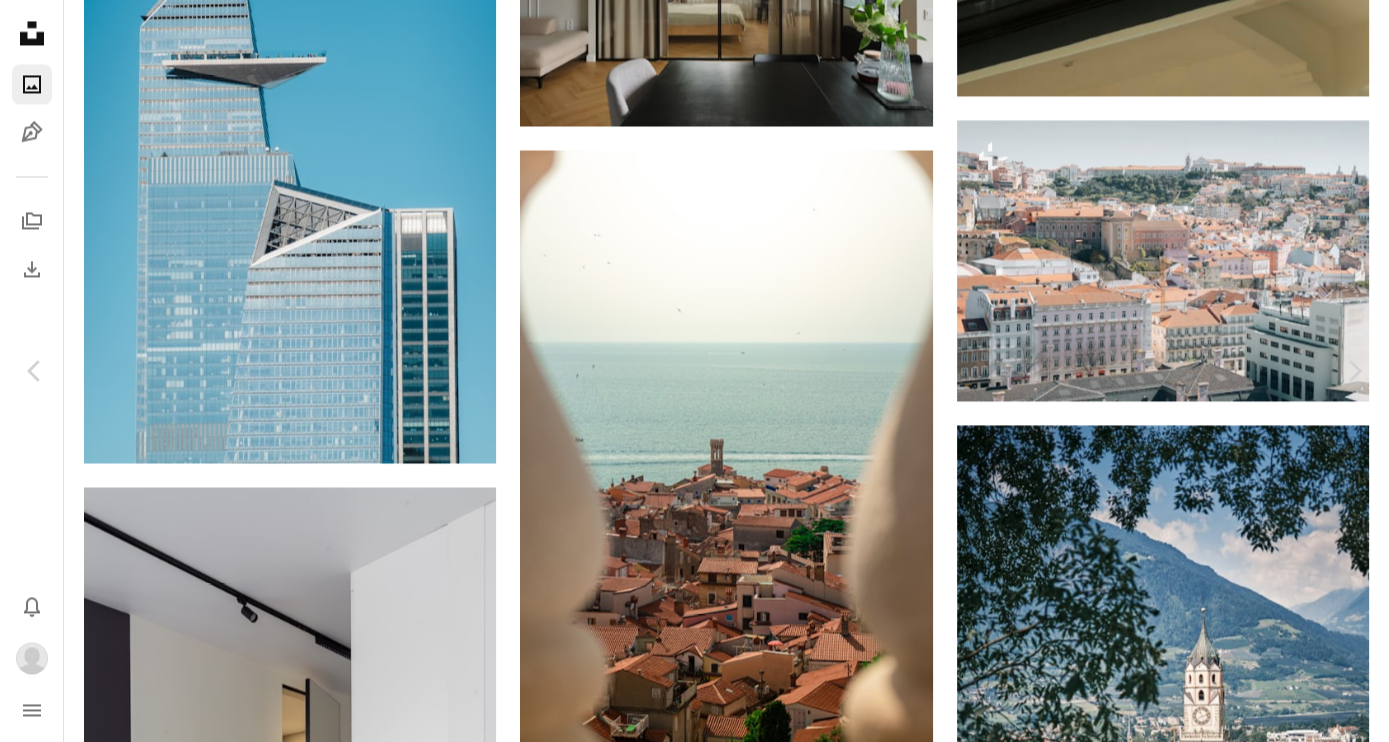 click 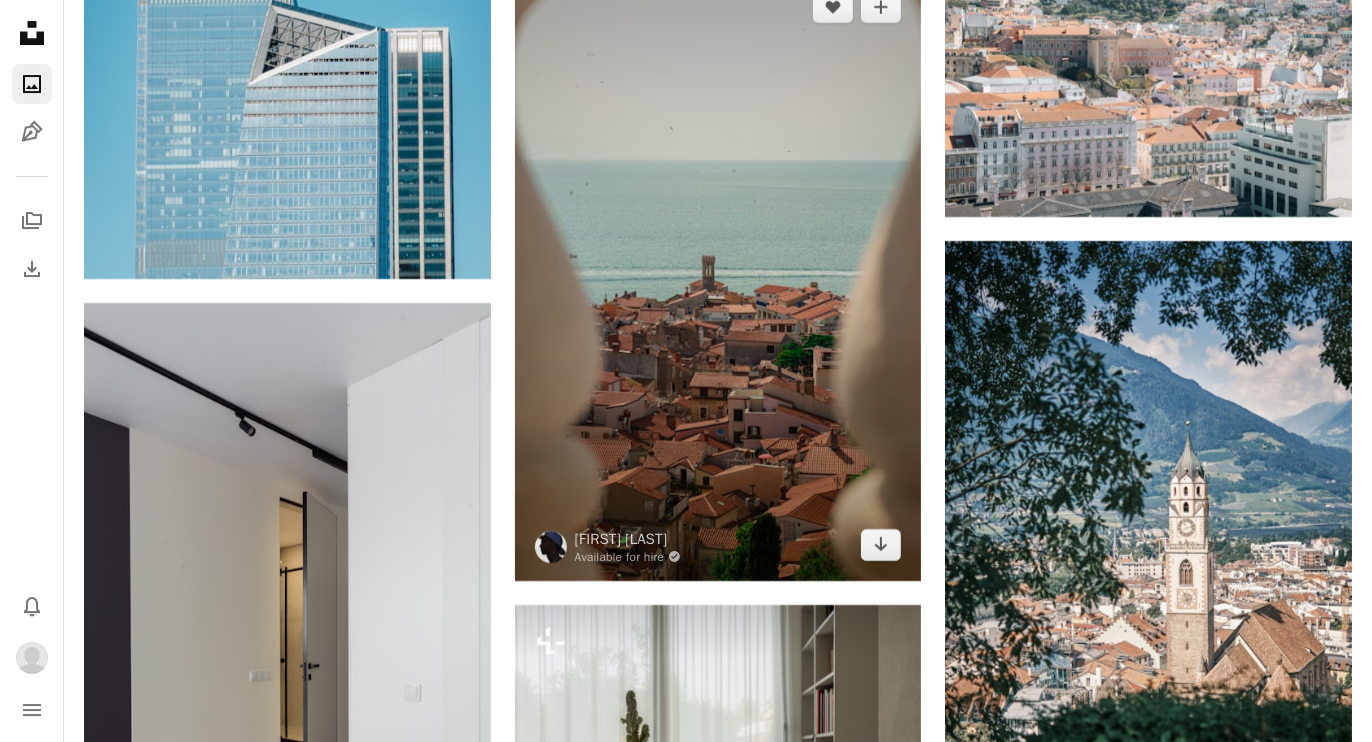 scroll, scrollTop: 5888, scrollLeft: 0, axis: vertical 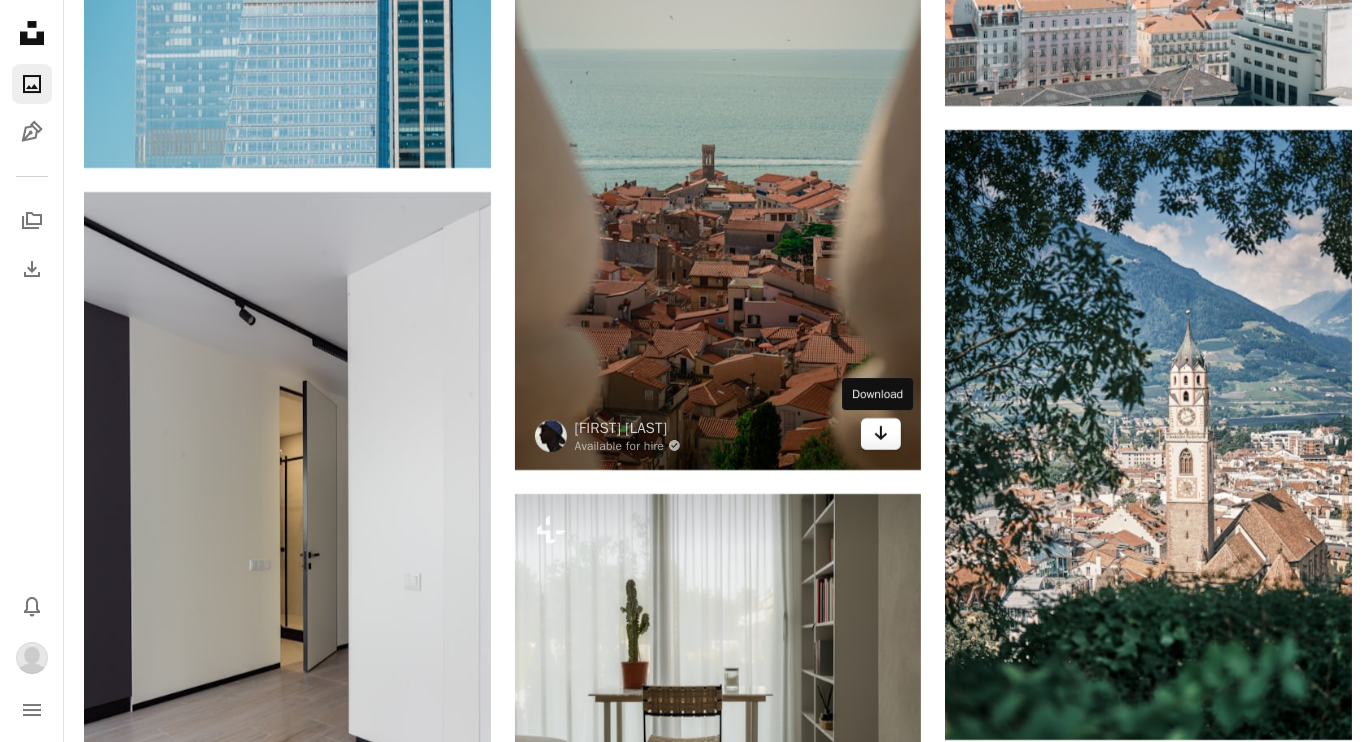 click 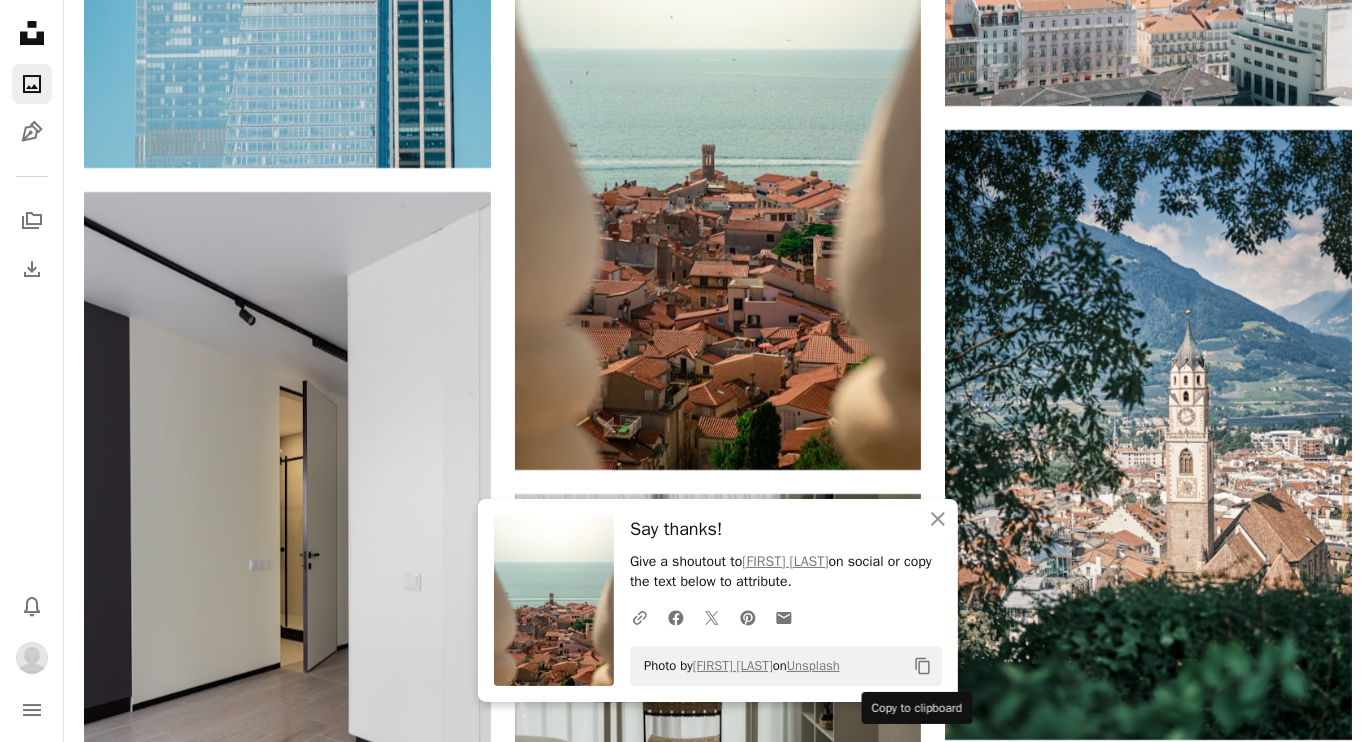 click on "Copy content" 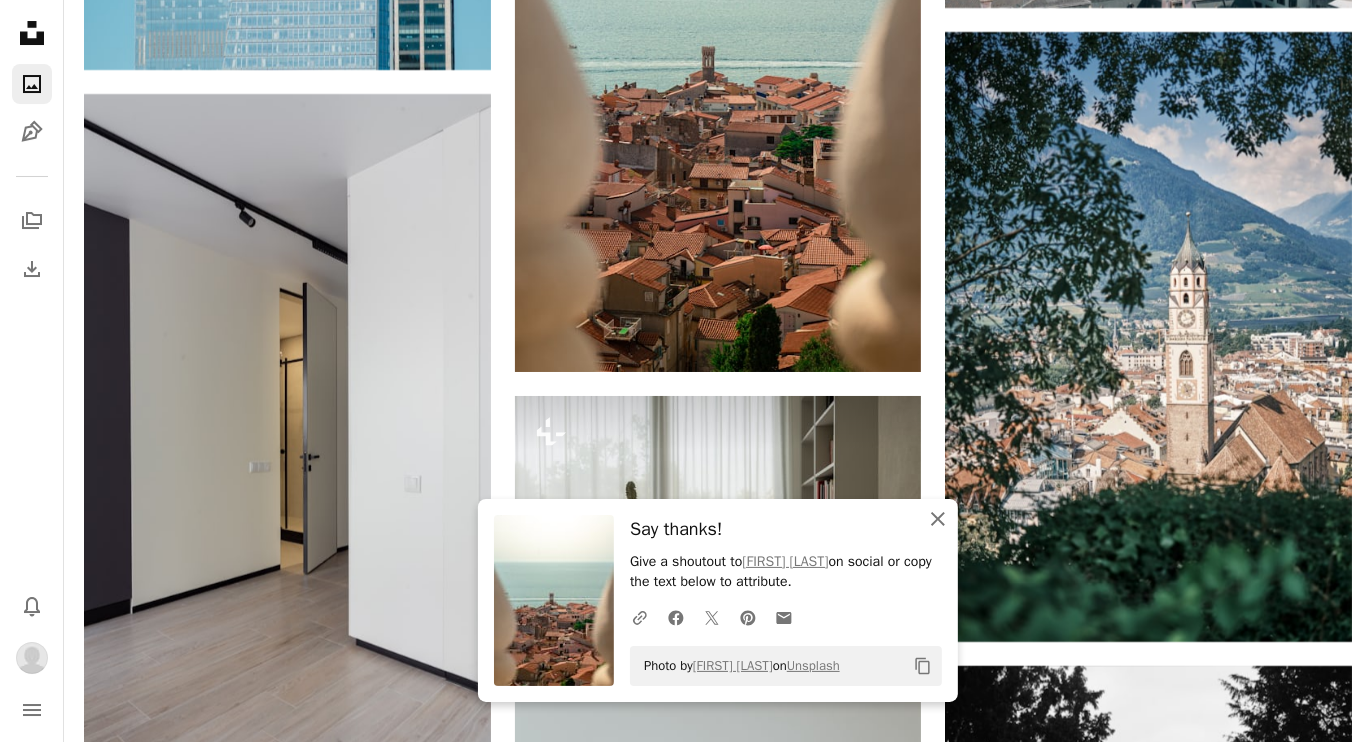 scroll, scrollTop: 6000, scrollLeft: 0, axis: vertical 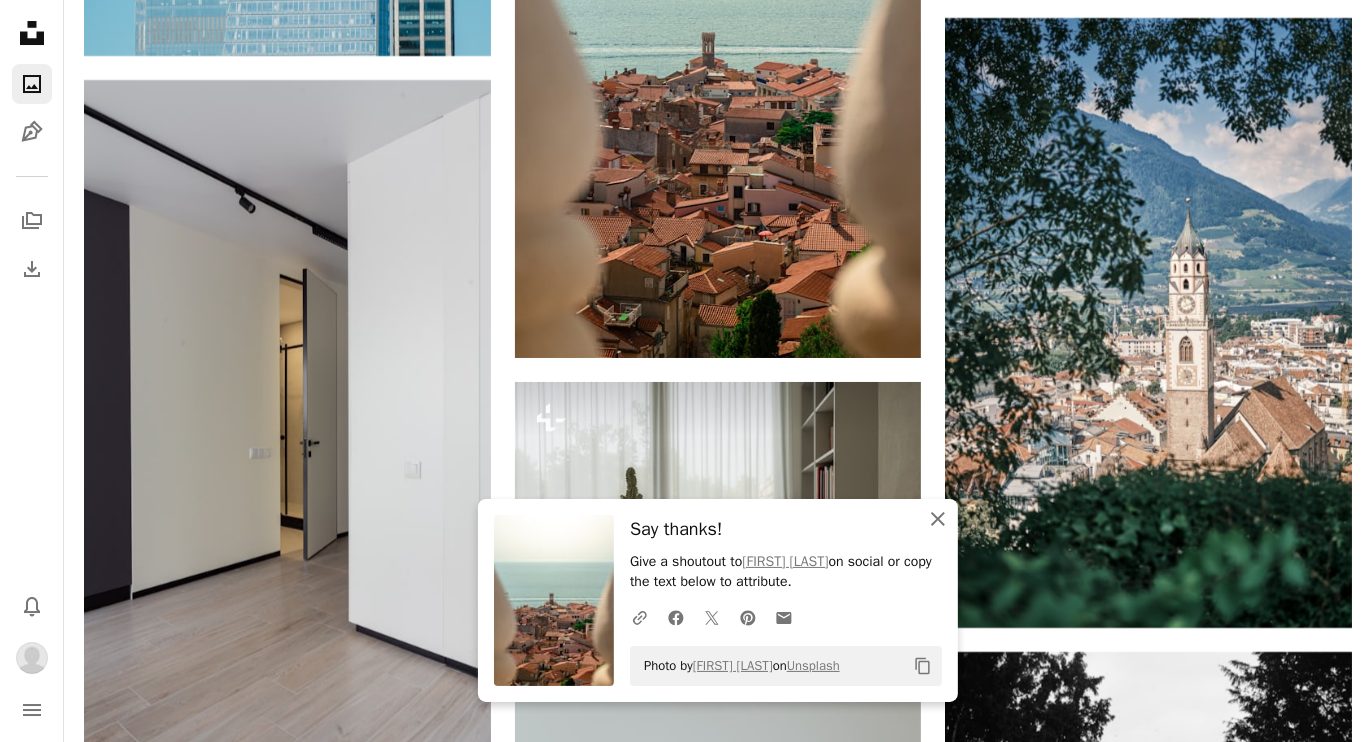 click on "An X shape" 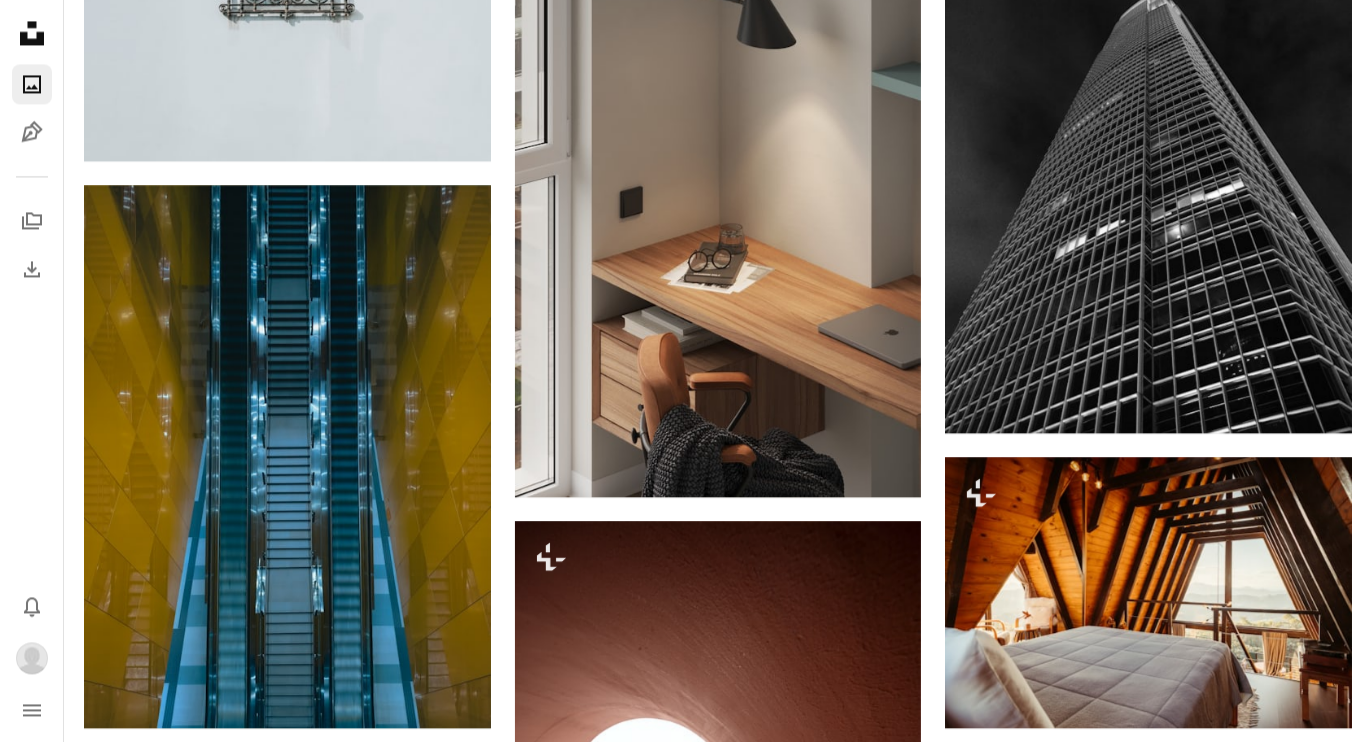 scroll, scrollTop: 27777, scrollLeft: 0, axis: vertical 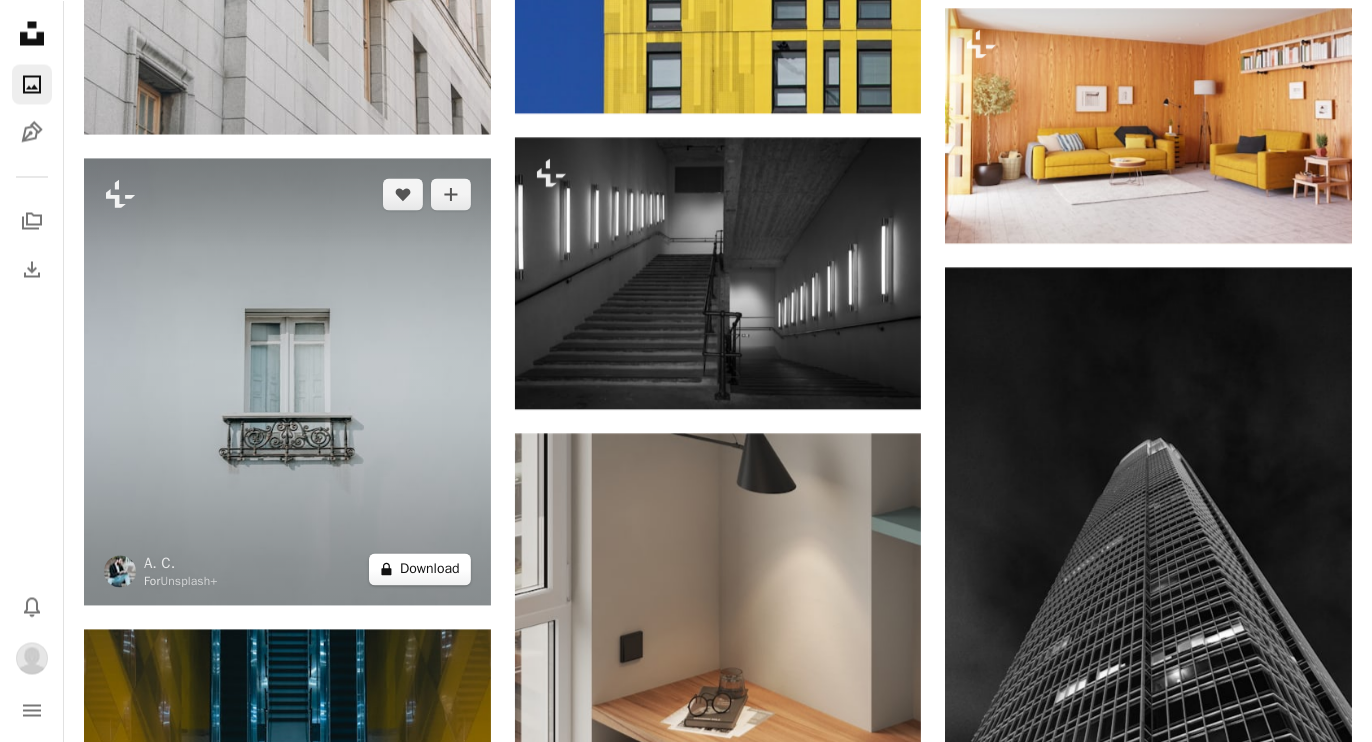 click on "A lock Download" at bounding box center (420, 570) 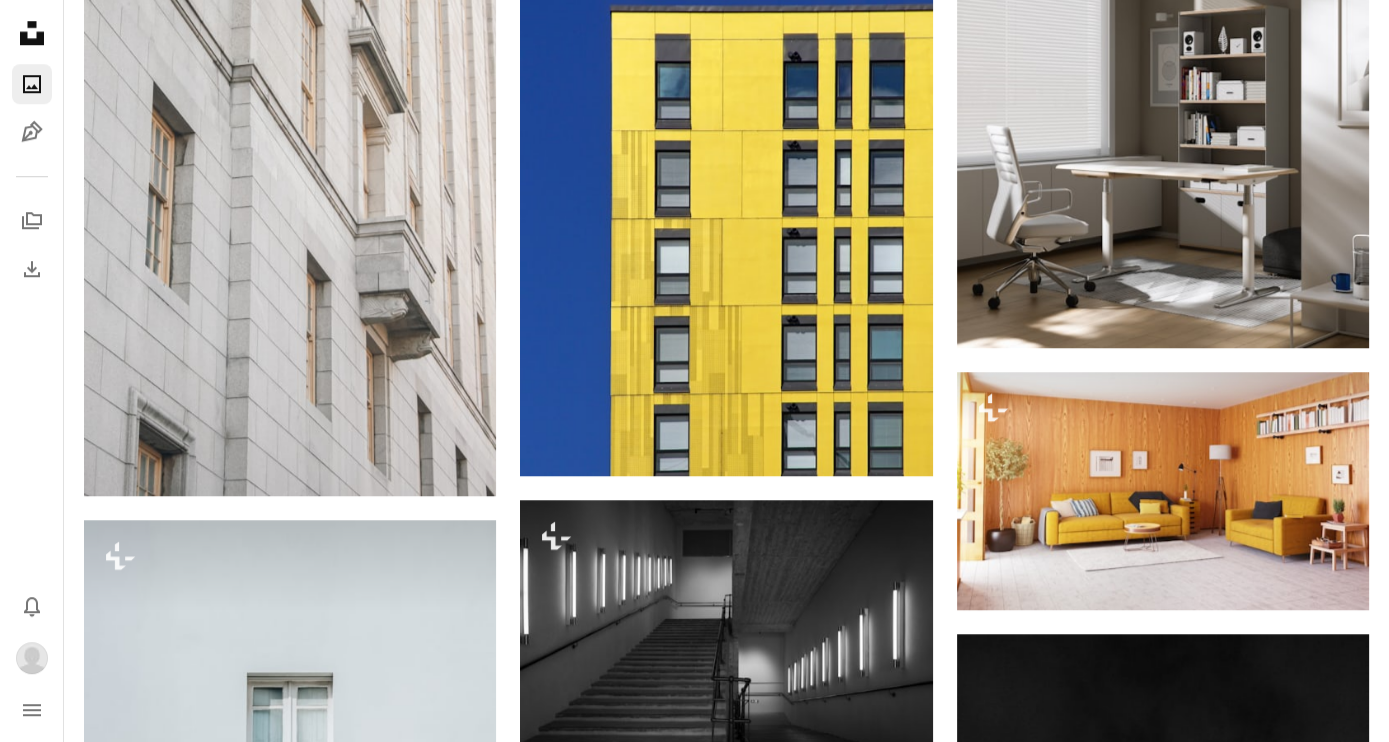 click on "An X shape Premium, ready to use images. Get unlimited access. A plus sign Members-only content added monthly A plus sign Unlimited royalty-free downloads A plus sign Illustrations  New A plus sign Enhanced legal protections yearly 66%  off monthly $12   $4 USD per month * Get  Unsplash+ * When paid annually, billed upfront  $48 Taxes where applicable. Renews automatically. Cancel anytime." at bounding box center (694, 4988) 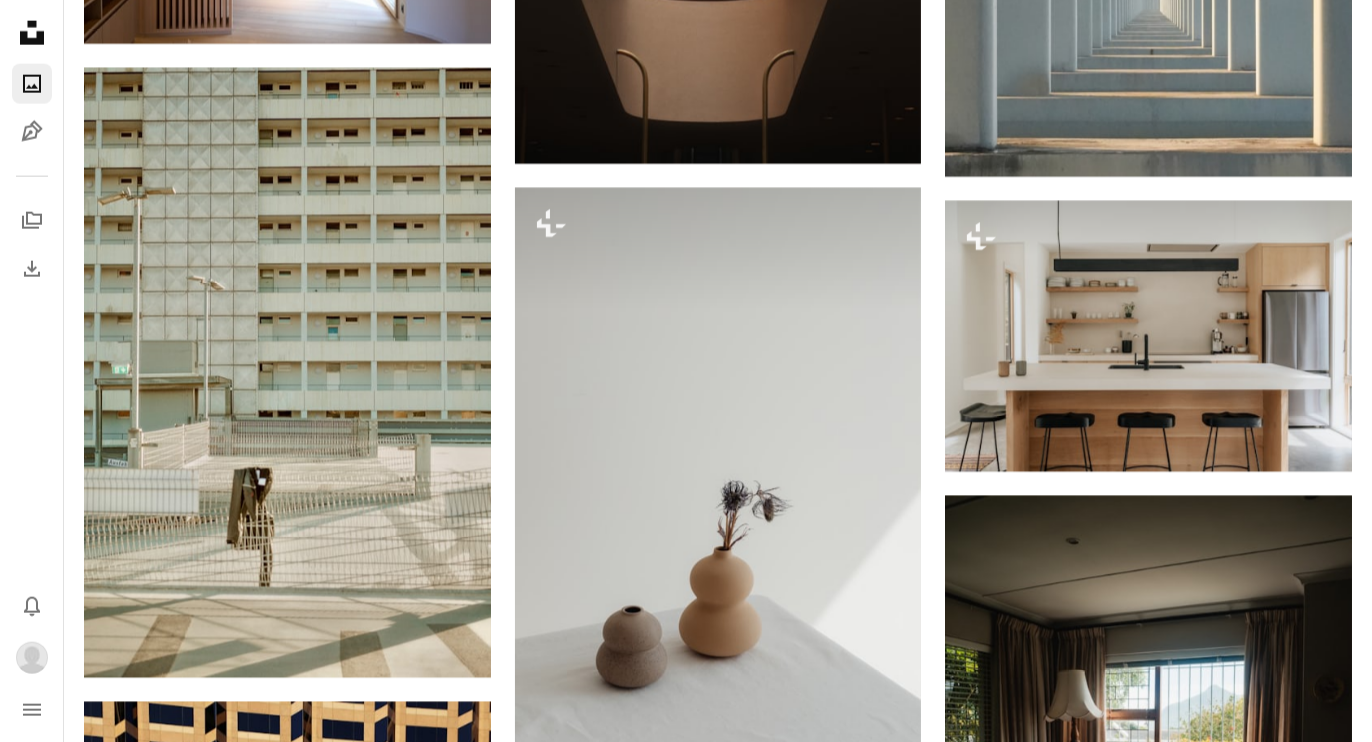 scroll, scrollTop: 39444, scrollLeft: 0, axis: vertical 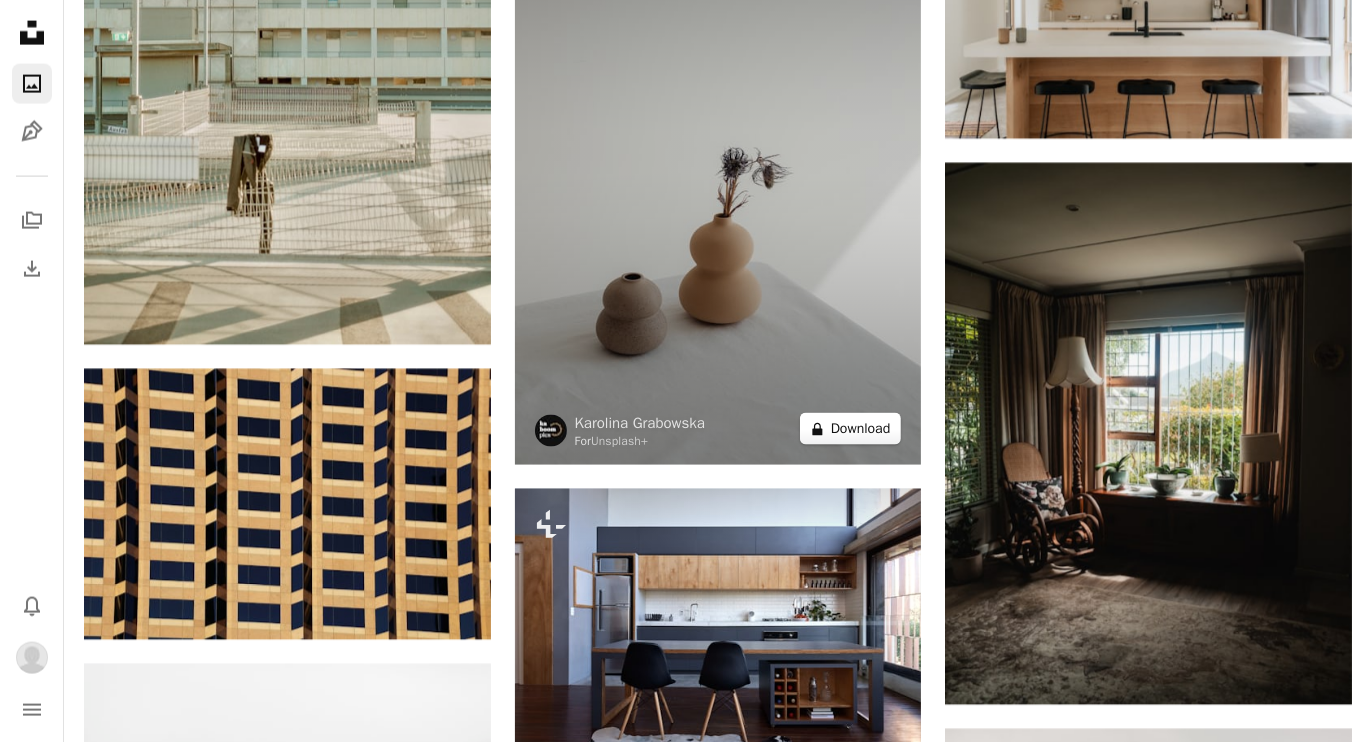 click on "A lock Download" at bounding box center [851, 429] 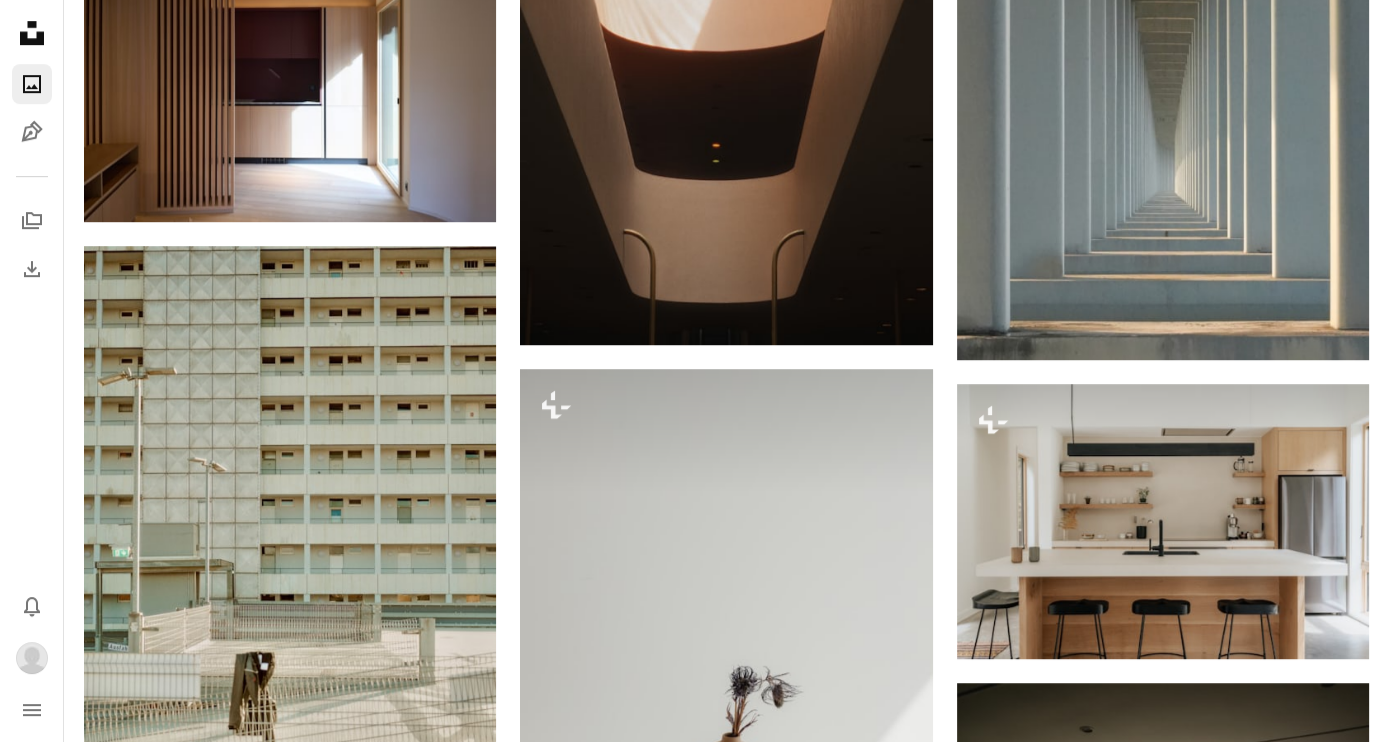 click on "An X shape Premium, ready to use images. Get unlimited access. A plus sign Members-only content added monthly A plus sign Unlimited royalty-free downloads A plus sign Illustrations  New A plus sign Enhanced legal protections yearly 66%  off monthly $12   $4 USD per month * Get  Unsplash+ * When paid annually, billed upfront  $48 Taxes where applicable. Renews automatically. Cancel anytime." at bounding box center (694, 5039) 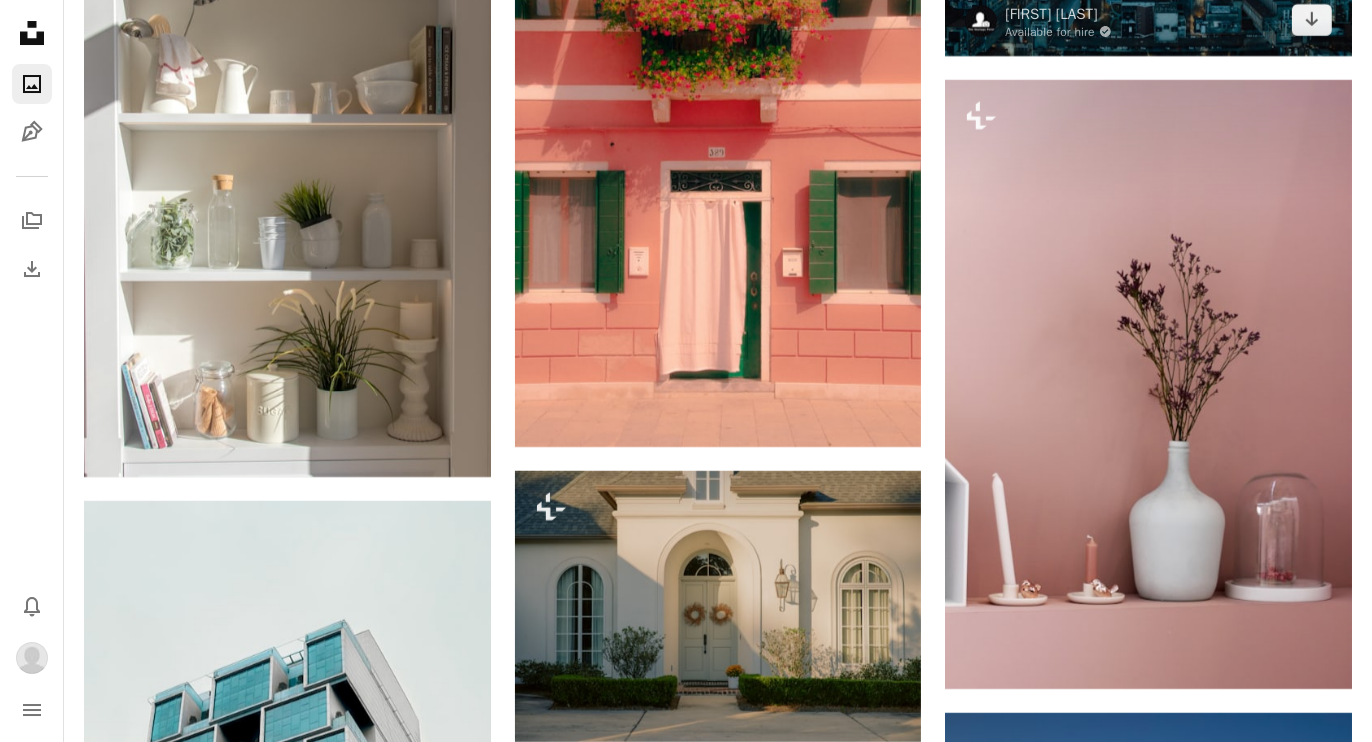 scroll, scrollTop: 42777, scrollLeft: 0, axis: vertical 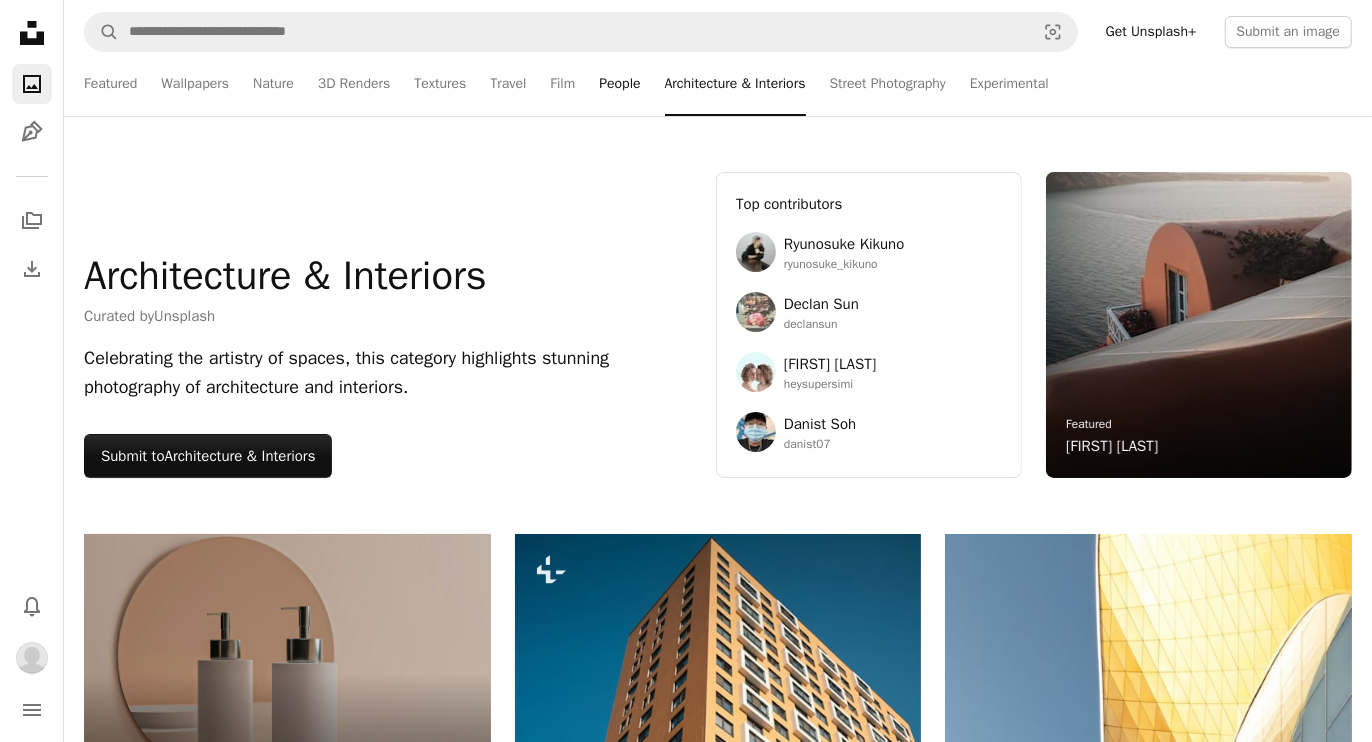 click on "People" at bounding box center [619, 84] 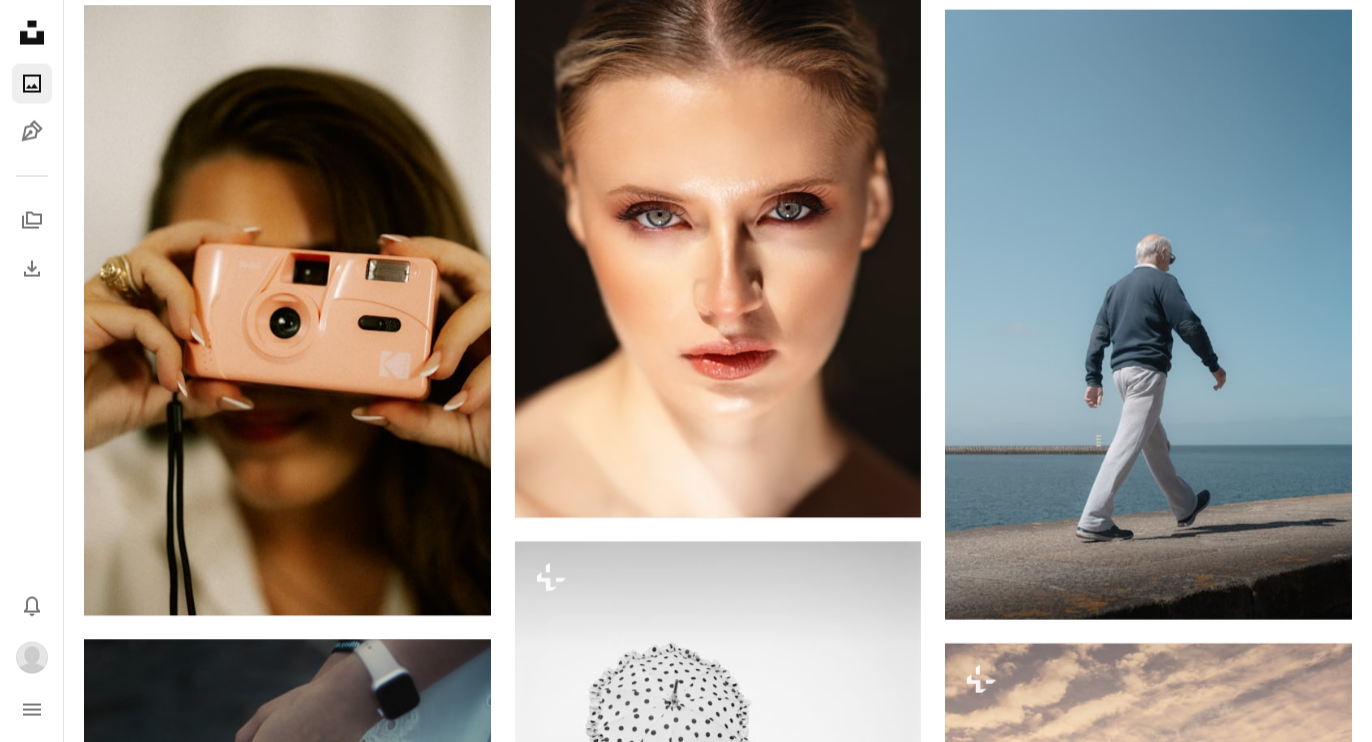 scroll, scrollTop: 9555, scrollLeft: 0, axis: vertical 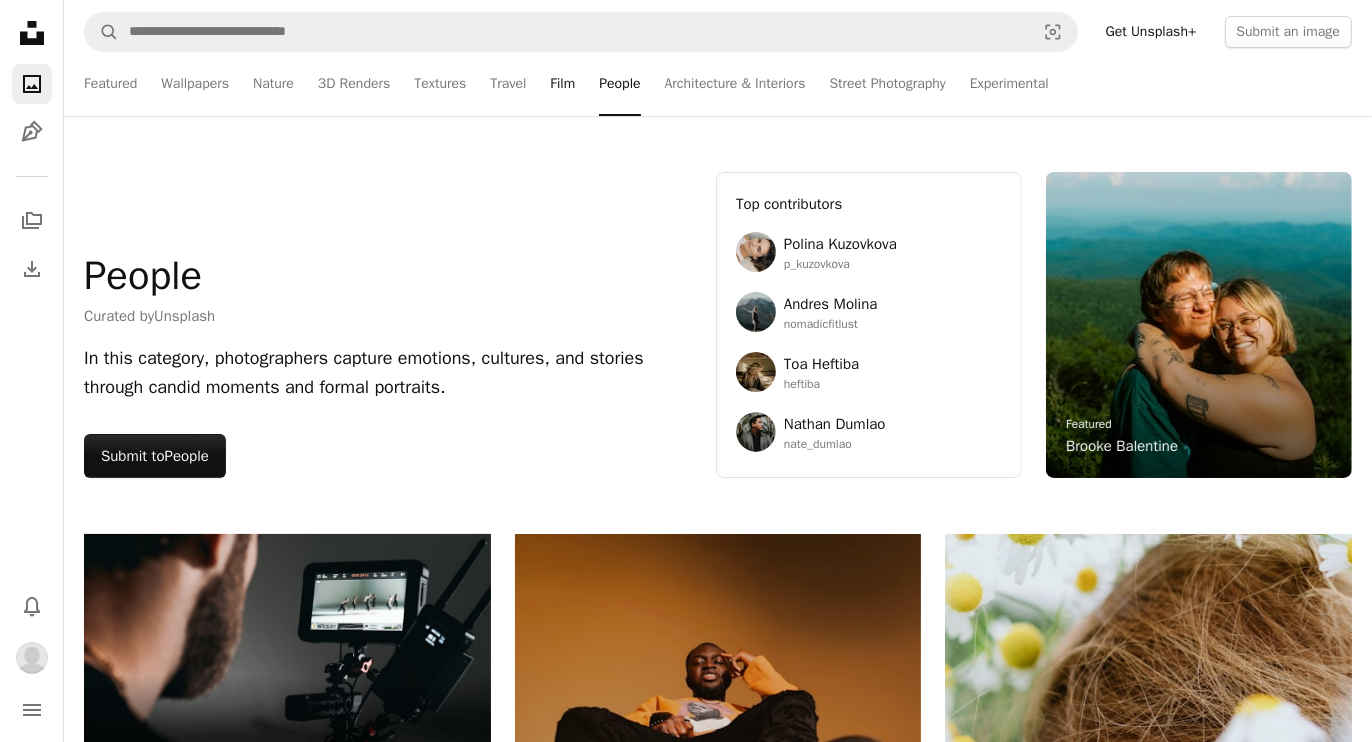 click on "Film" at bounding box center (562, 84) 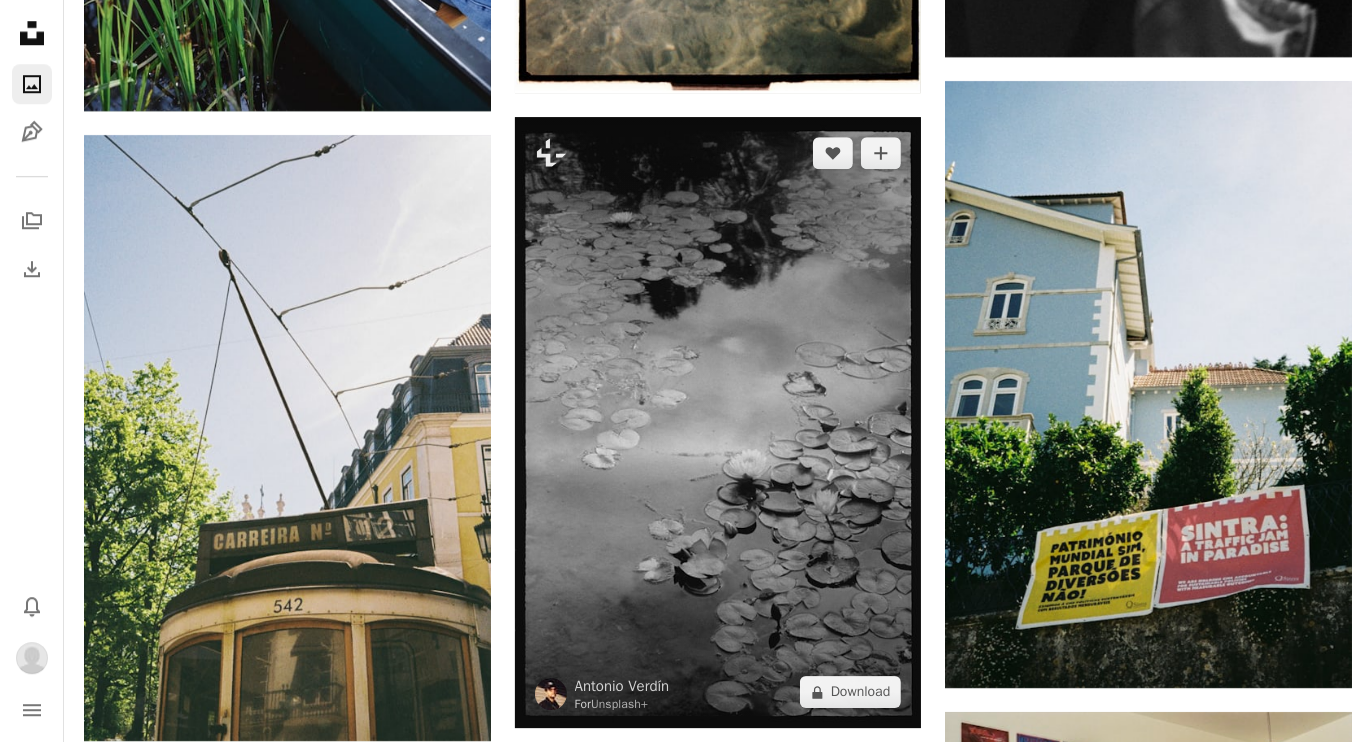 scroll, scrollTop: 23111, scrollLeft: 0, axis: vertical 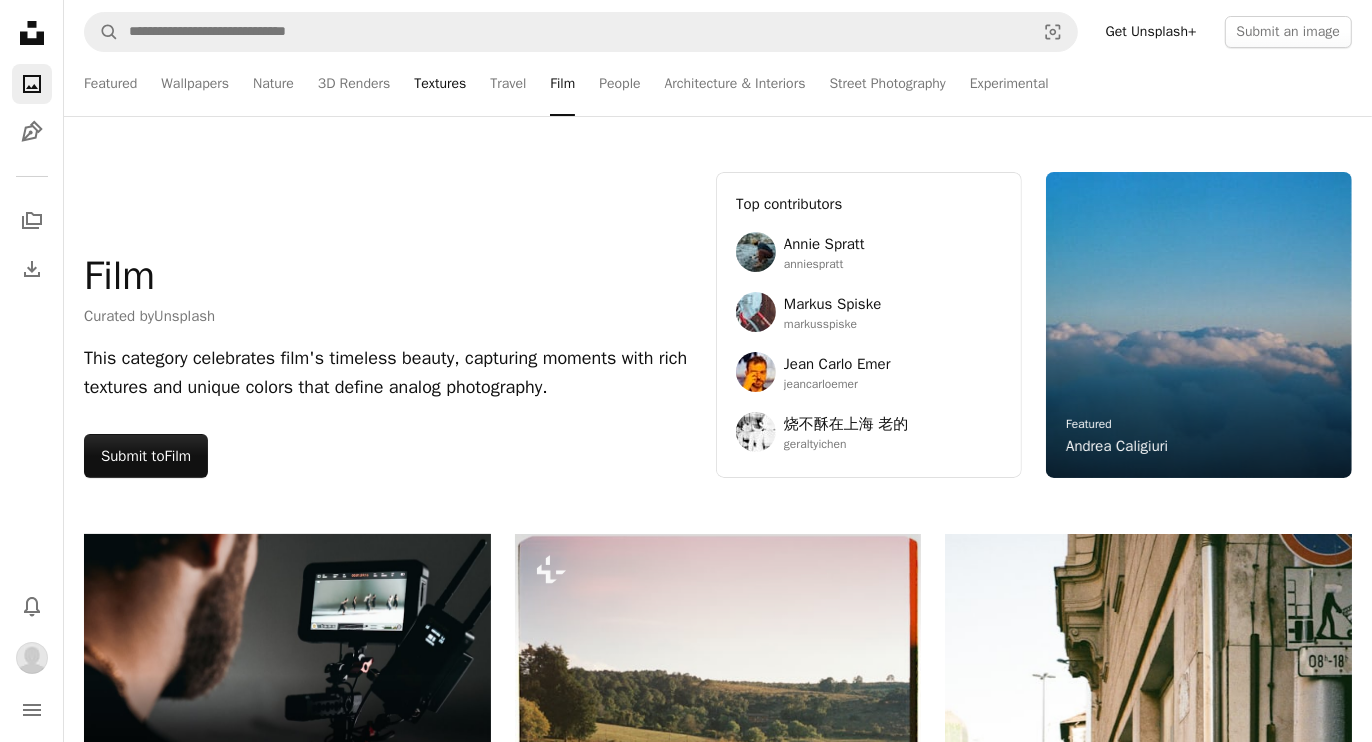 click on "Textures" at bounding box center (440, 84) 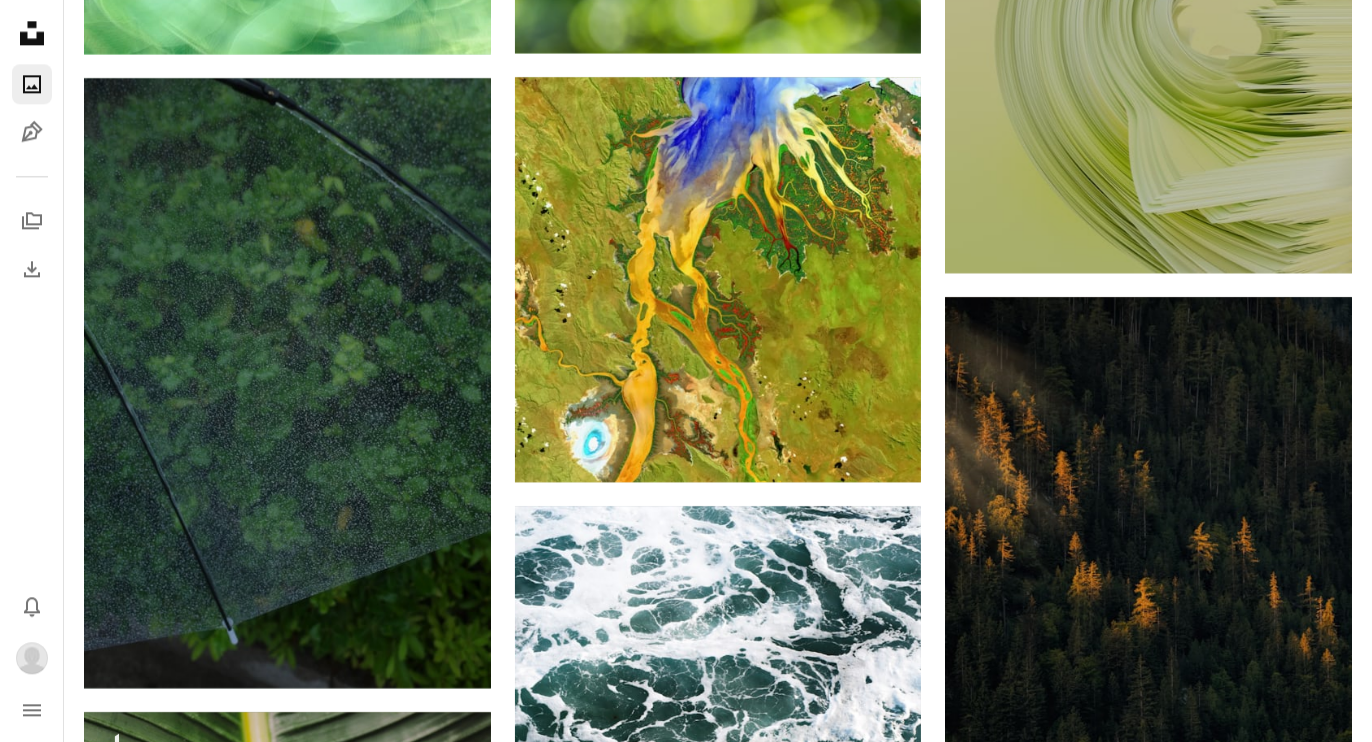 scroll, scrollTop: 4444, scrollLeft: 0, axis: vertical 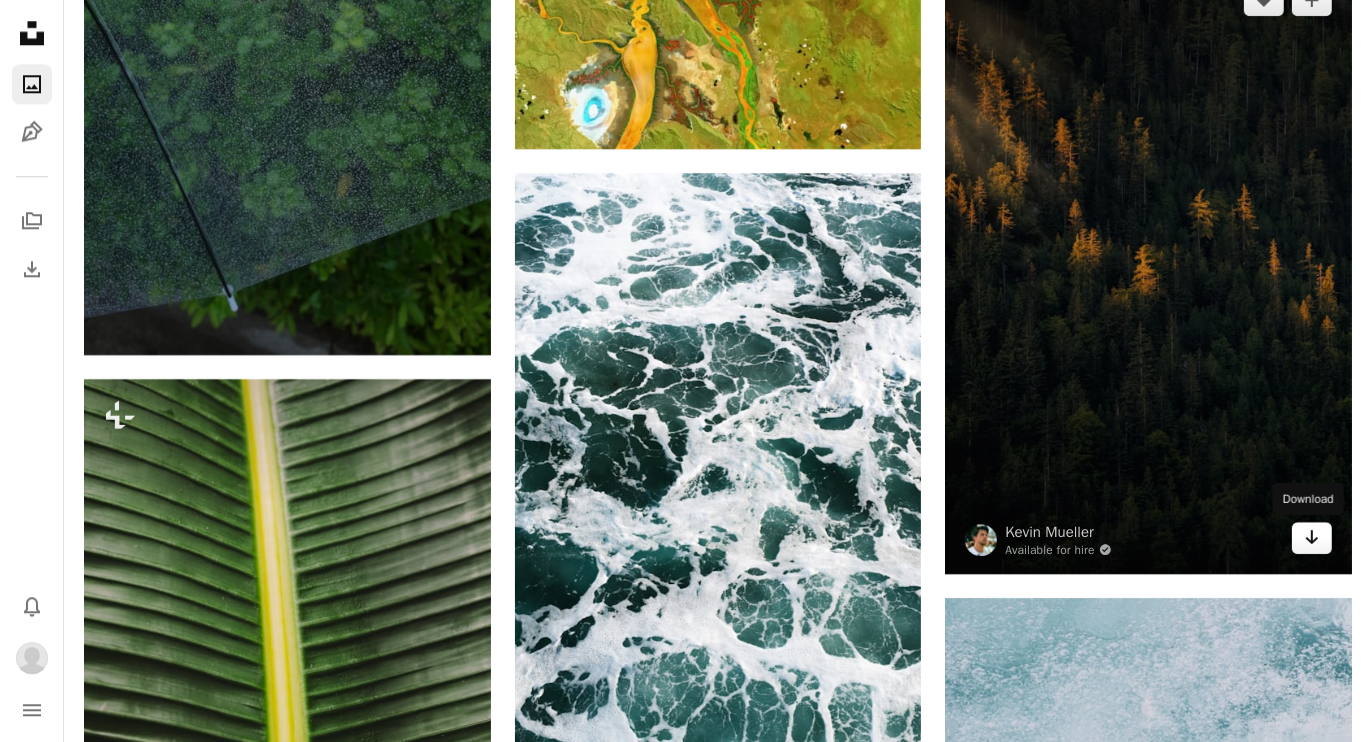 click on "Arrow pointing down" 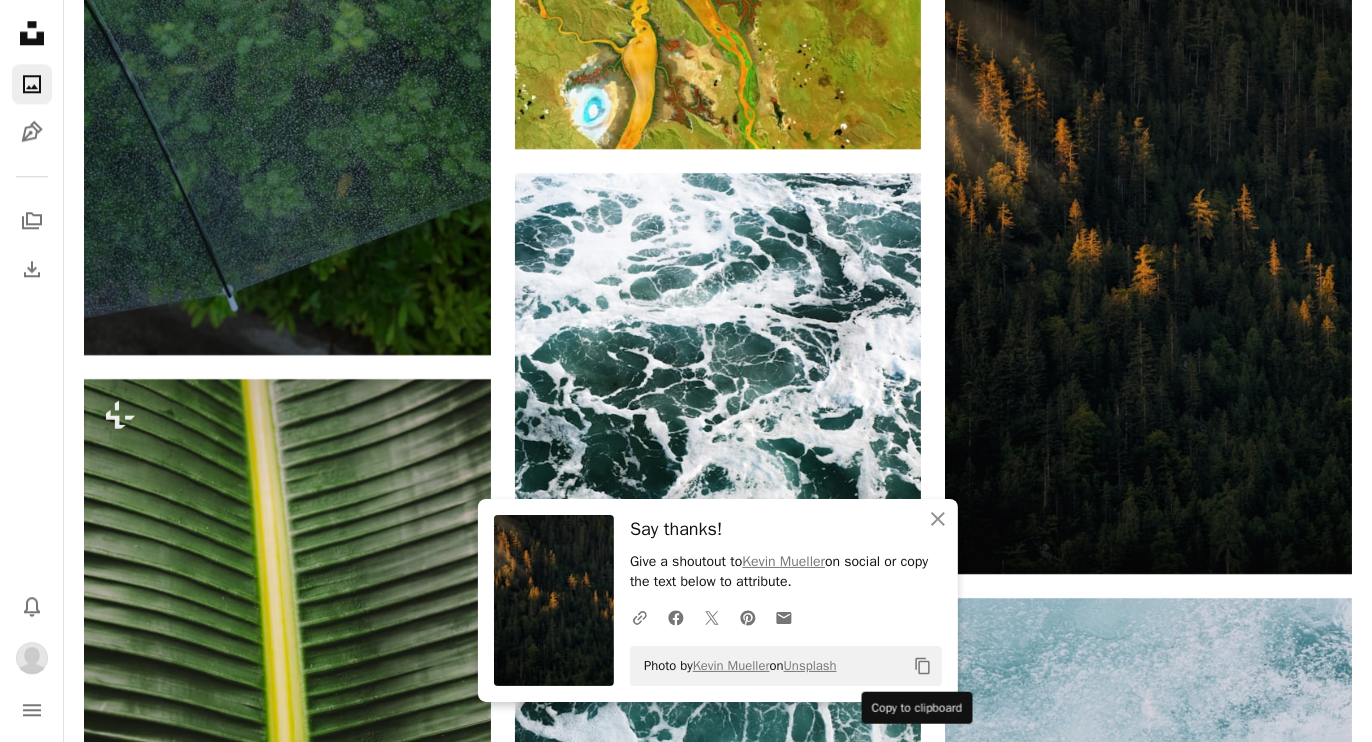 click on "Copy content" 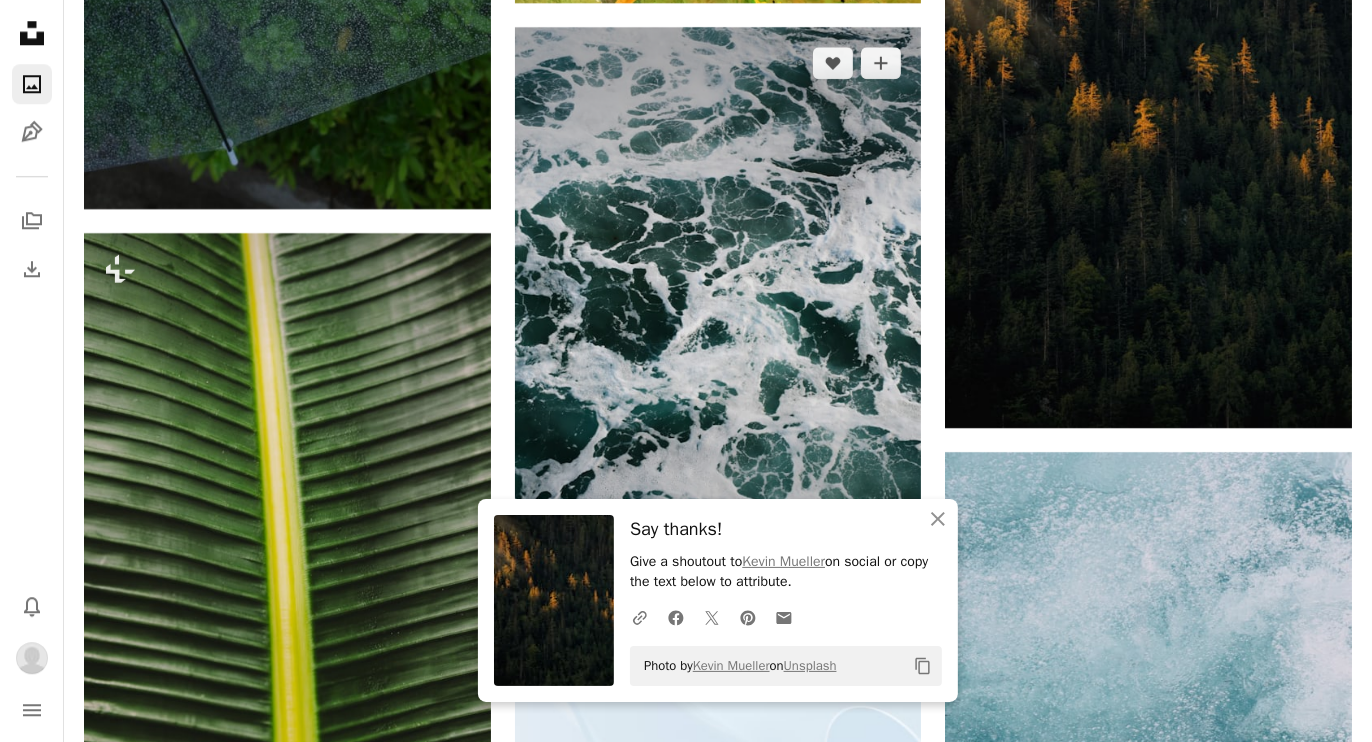scroll, scrollTop: 5000, scrollLeft: 0, axis: vertical 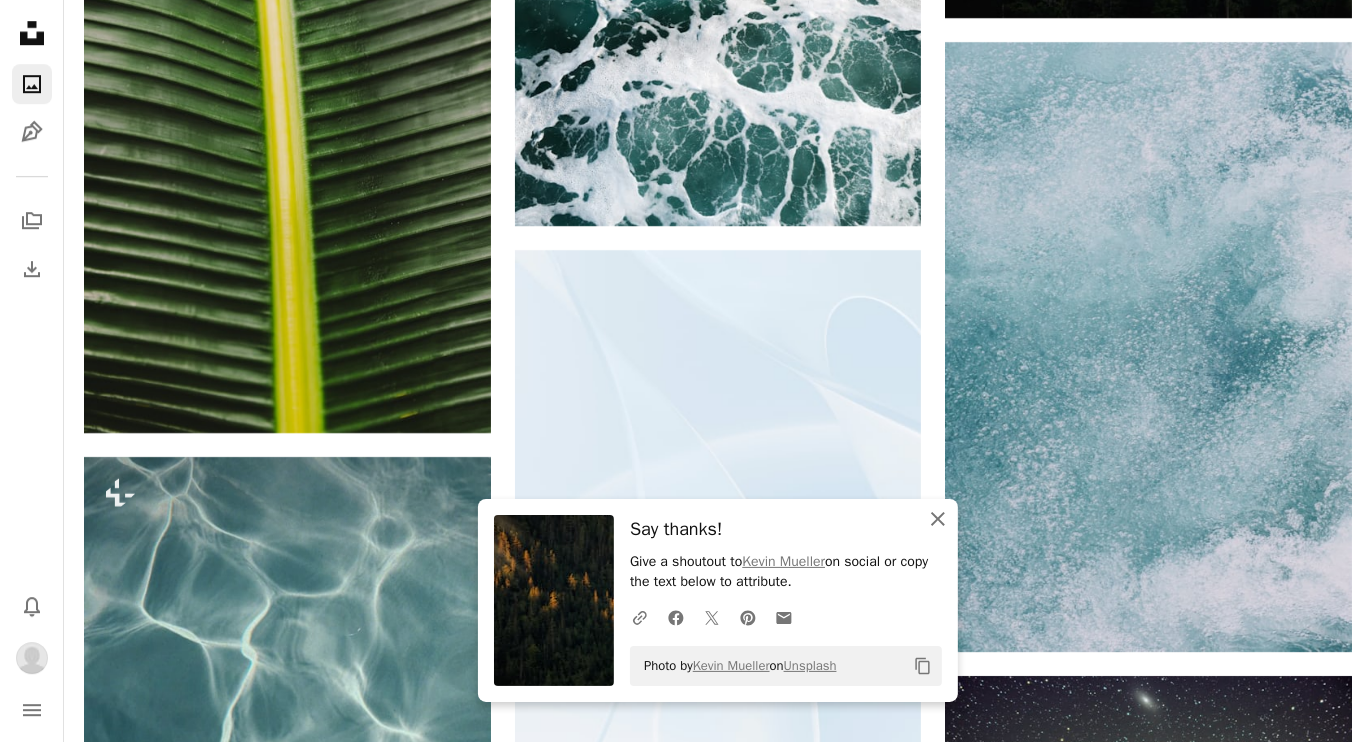 click on "An X shape" 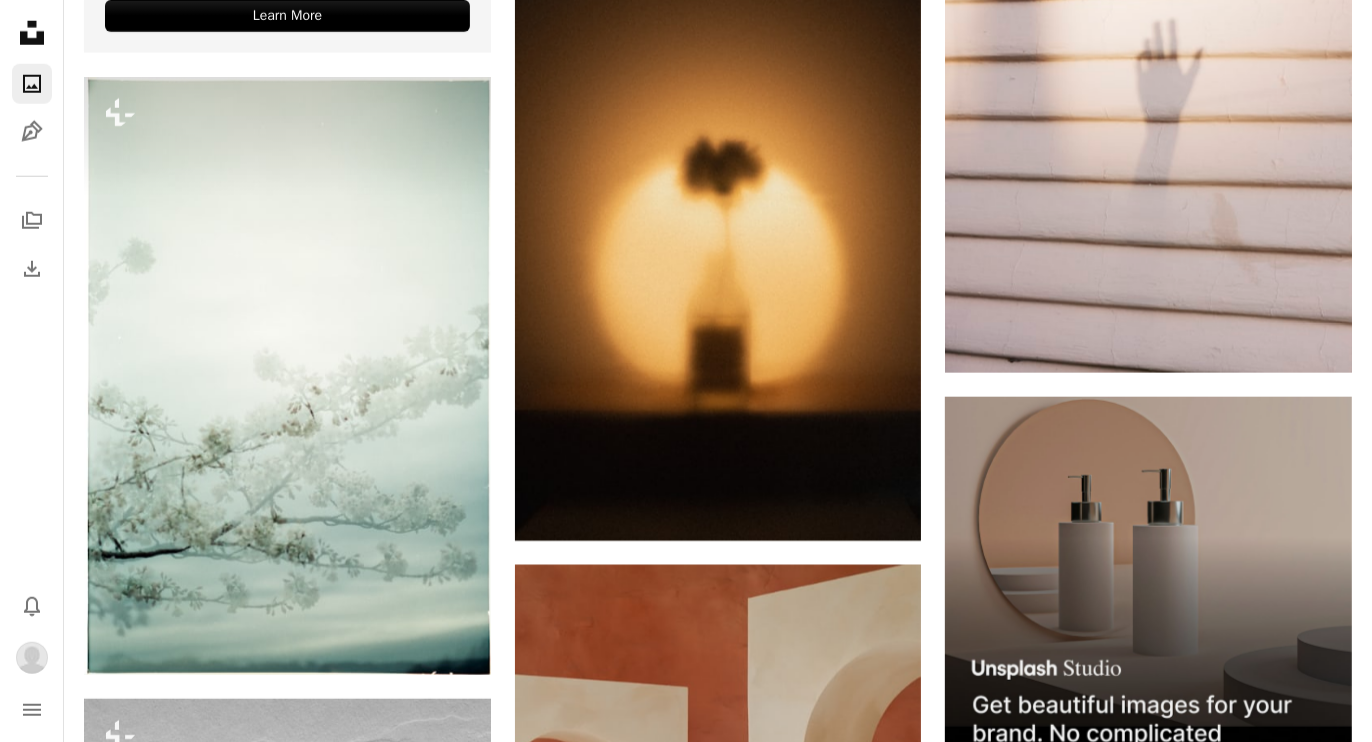 scroll, scrollTop: 7666, scrollLeft: 0, axis: vertical 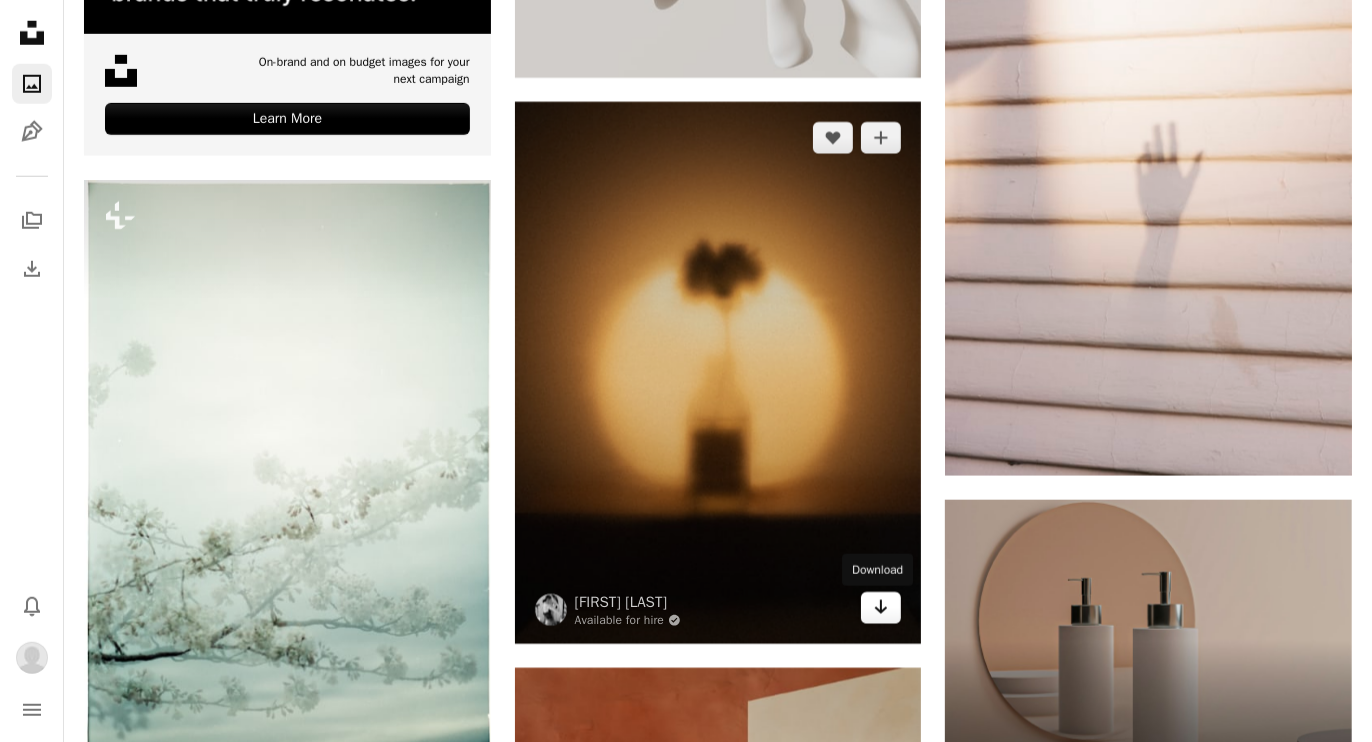 click on "Arrow pointing down" 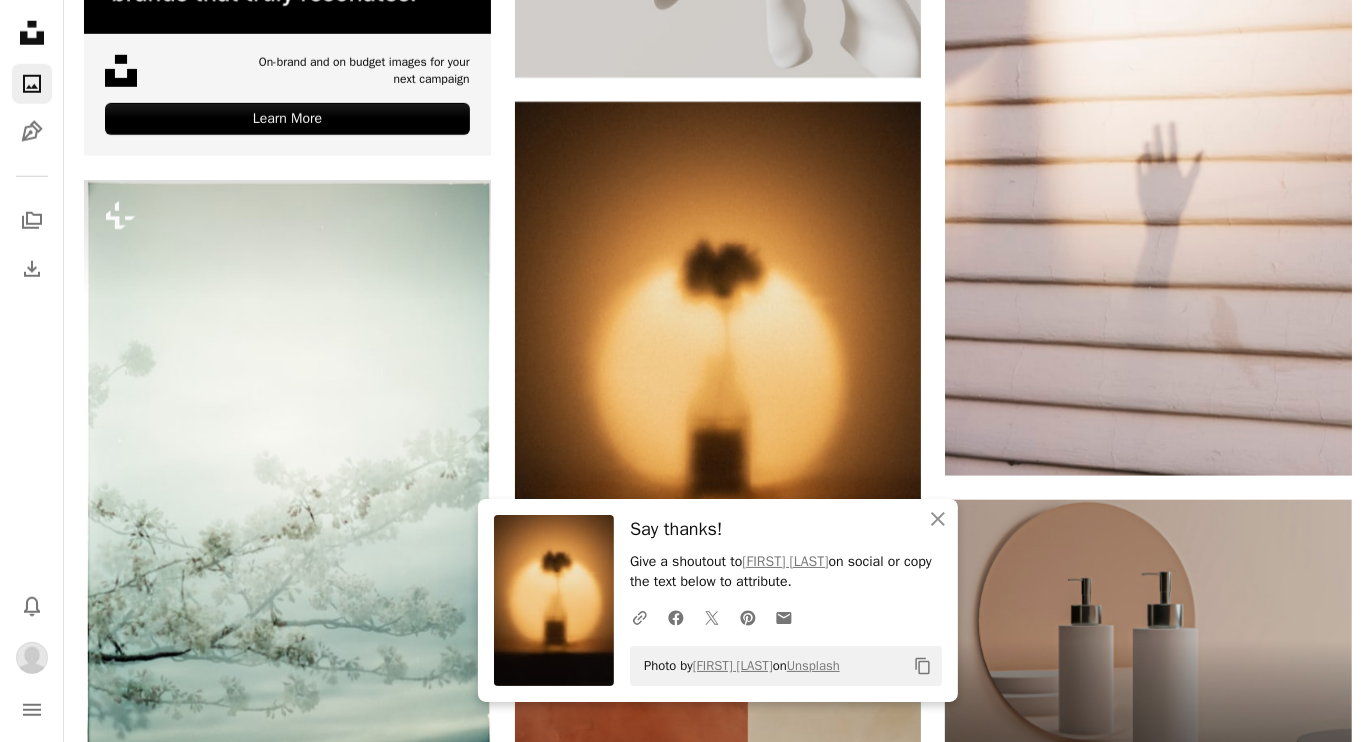 click on "Copy content" 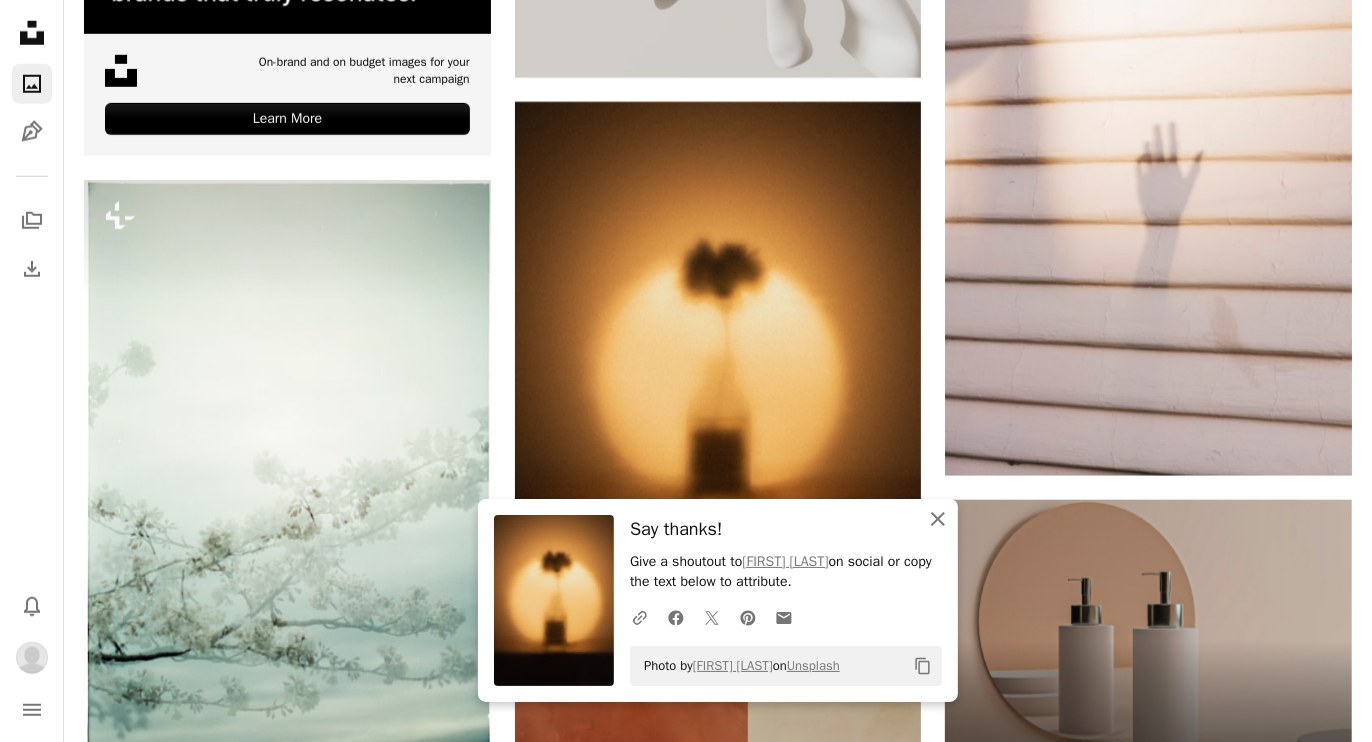 click on "An X shape" 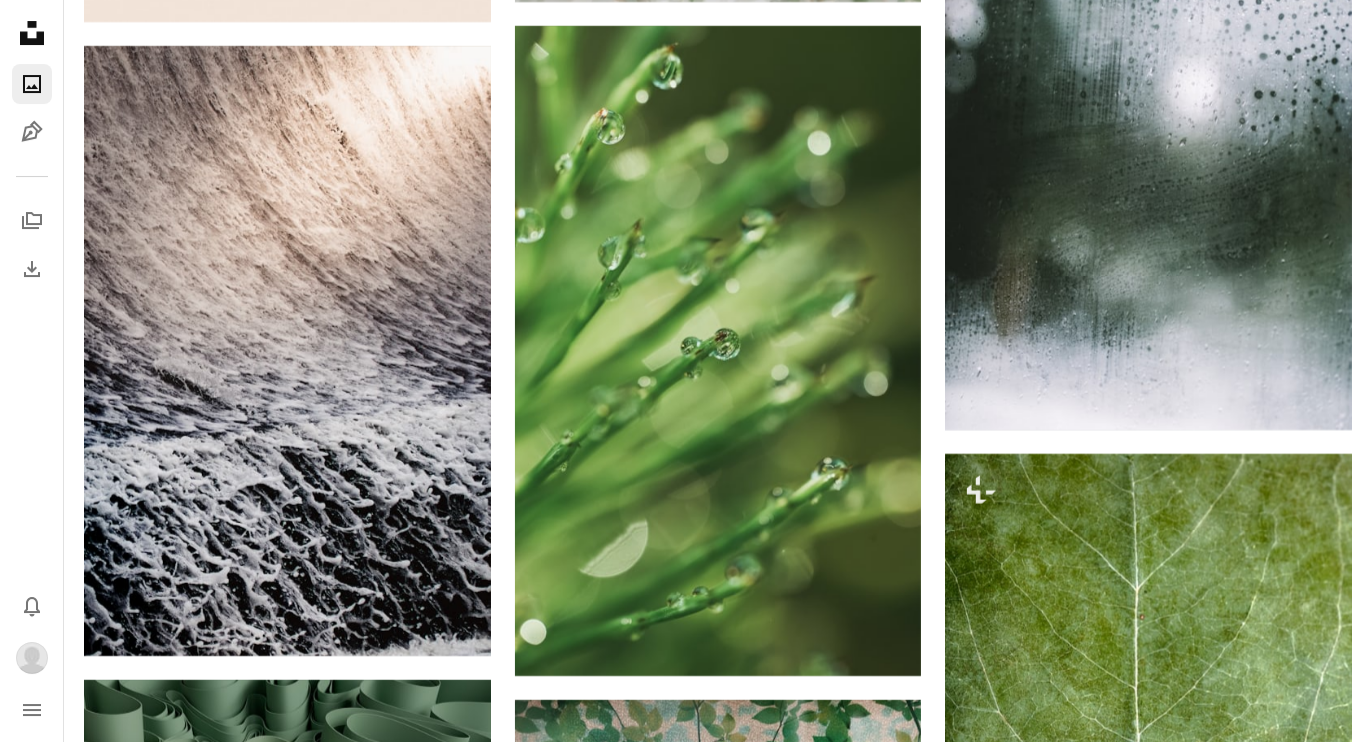 scroll, scrollTop: 12444, scrollLeft: 0, axis: vertical 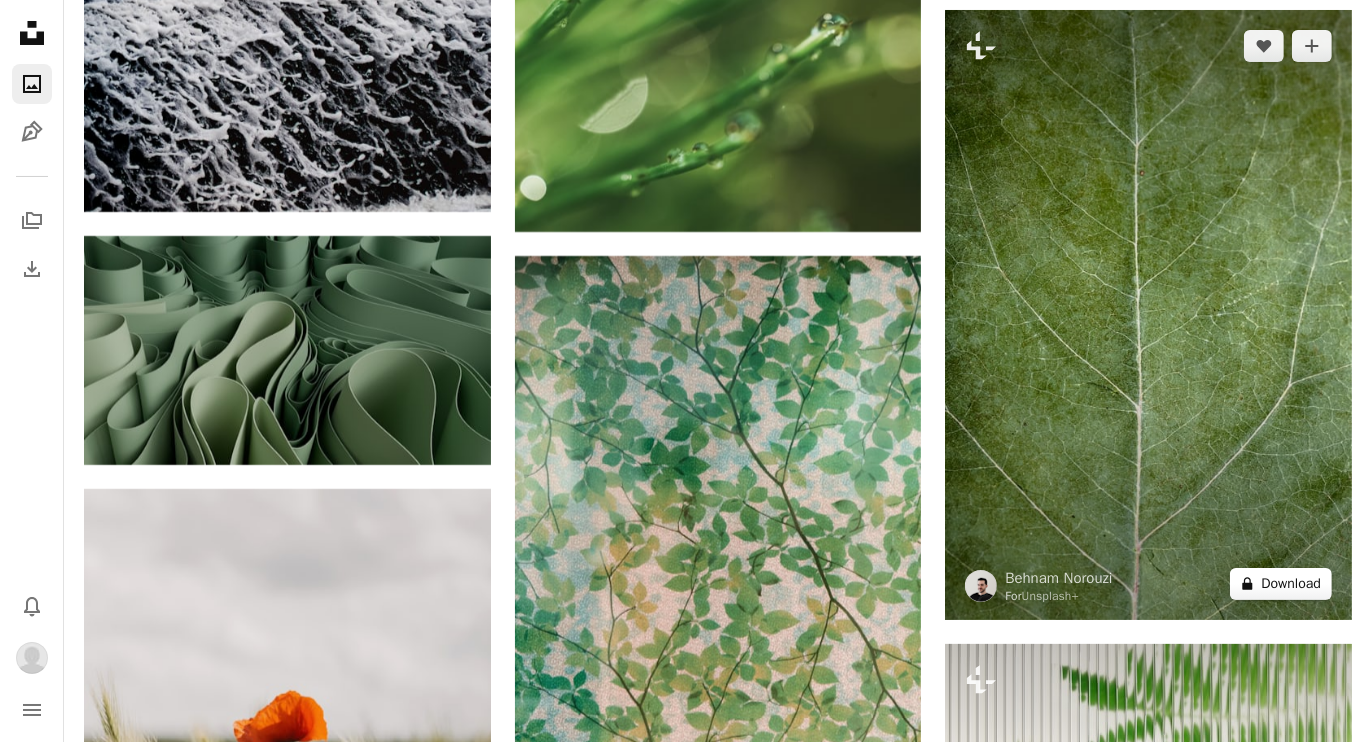 click on "A lock Download" at bounding box center (1281, 584) 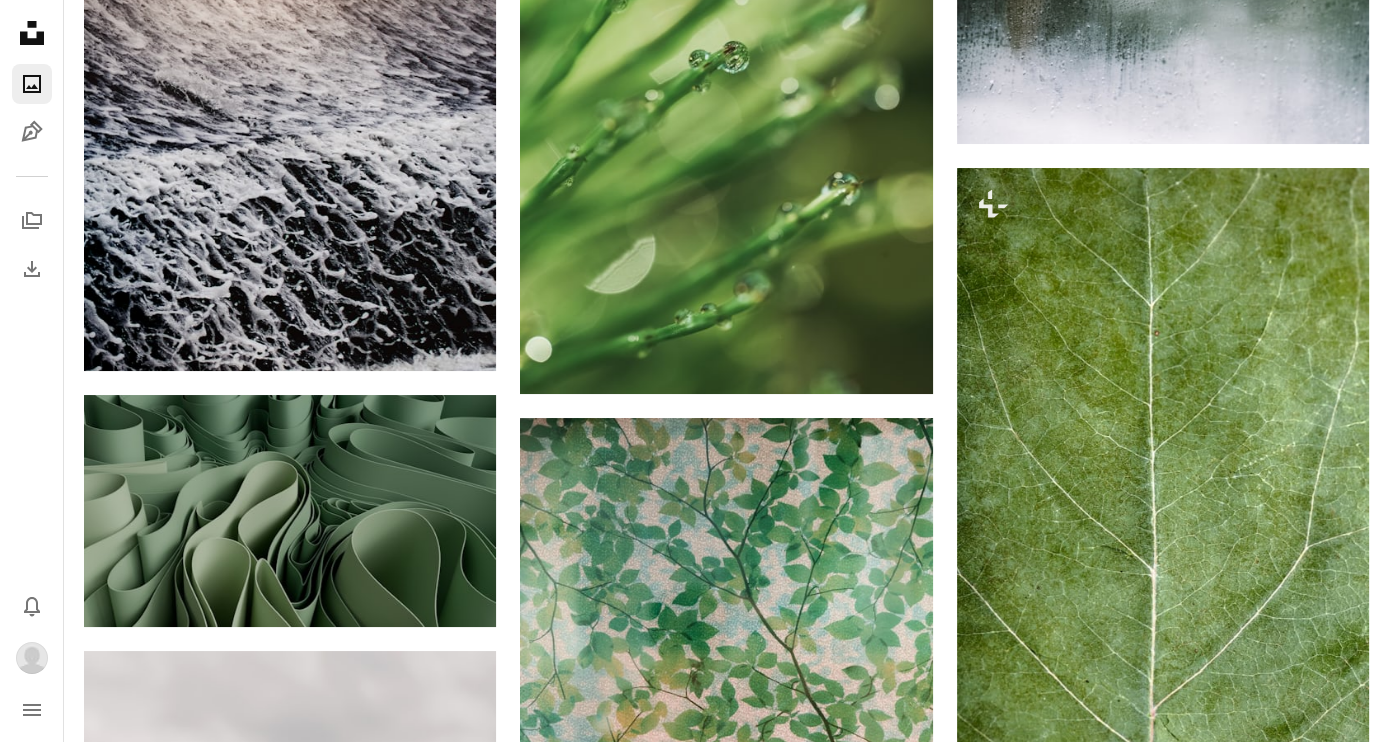 click on "An X shape Premium, ready to use images. Get unlimited access. A plus sign Members-only content added monthly A plus sign Unlimited royalty-free downloads A plus sign Illustrations  New A plus sign Enhanced legal protections yearly 66%  off monthly $12   $4 USD per month * Get  Unsplash+ * When paid annually, billed upfront  $48 Taxes where applicable. Renews automatically. Cancel anytime." at bounding box center [694, 5085] 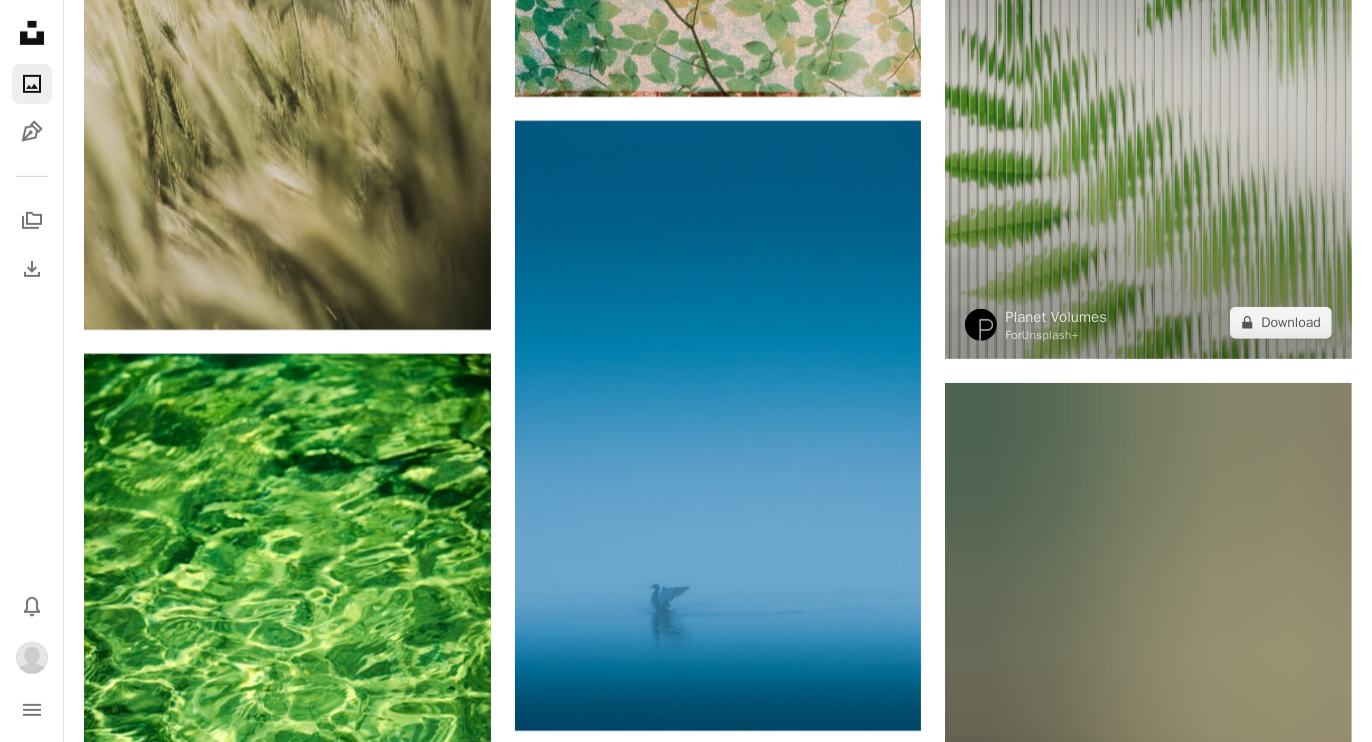 scroll, scrollTop: 13333, scrollLeft: 0, axis: vertical 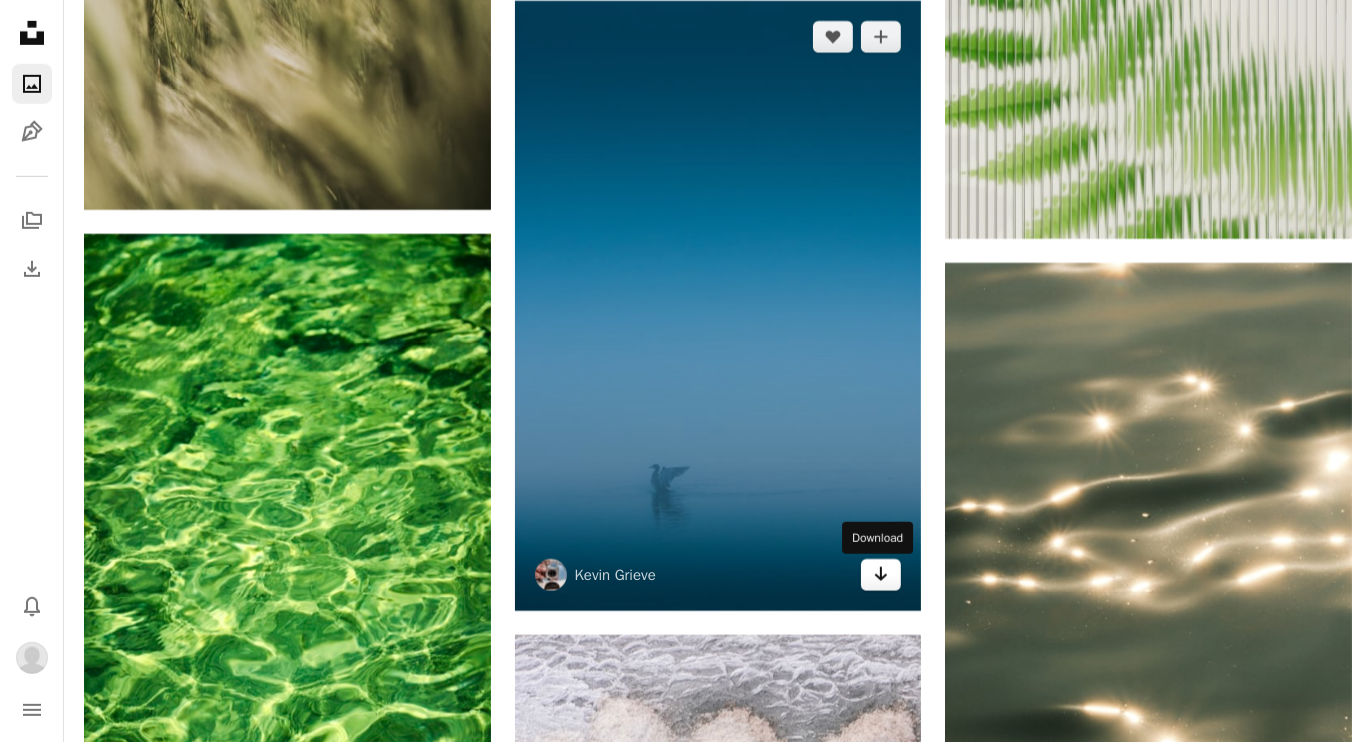 click on "Arrow pointing down" 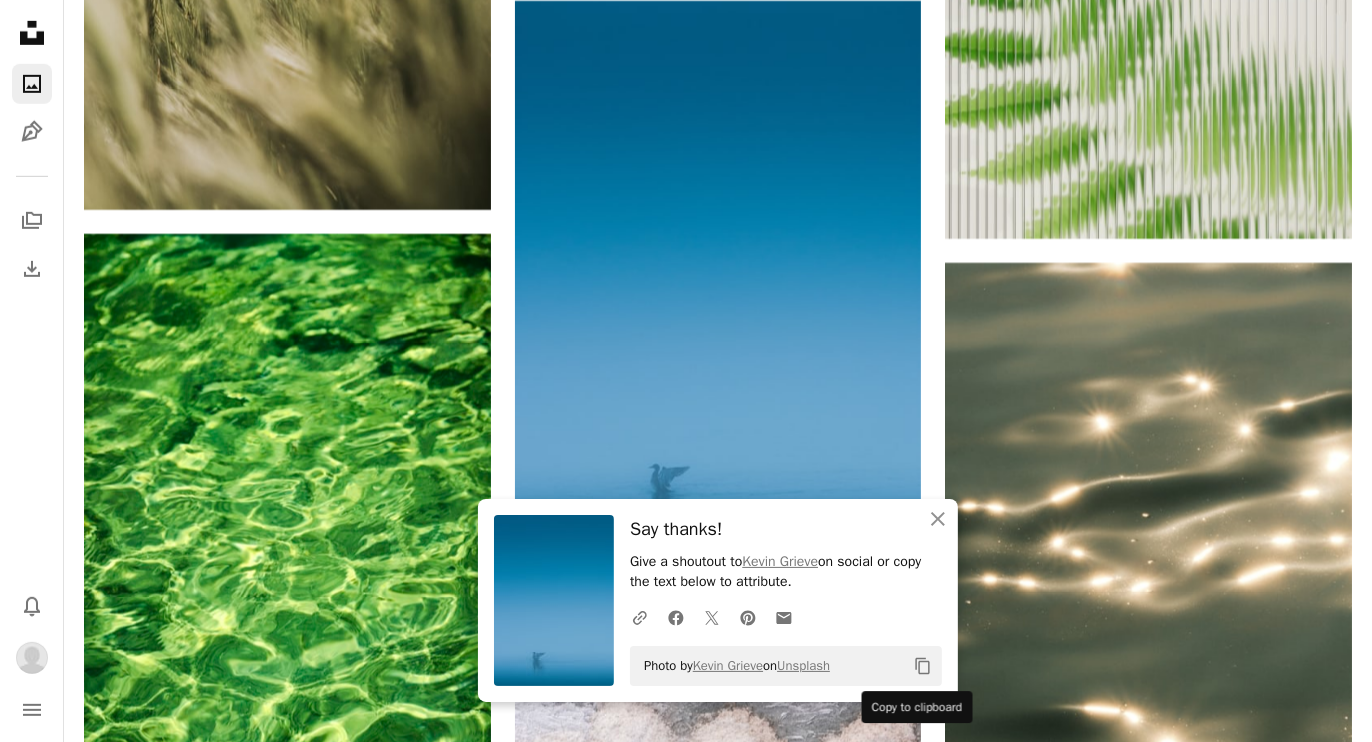 click 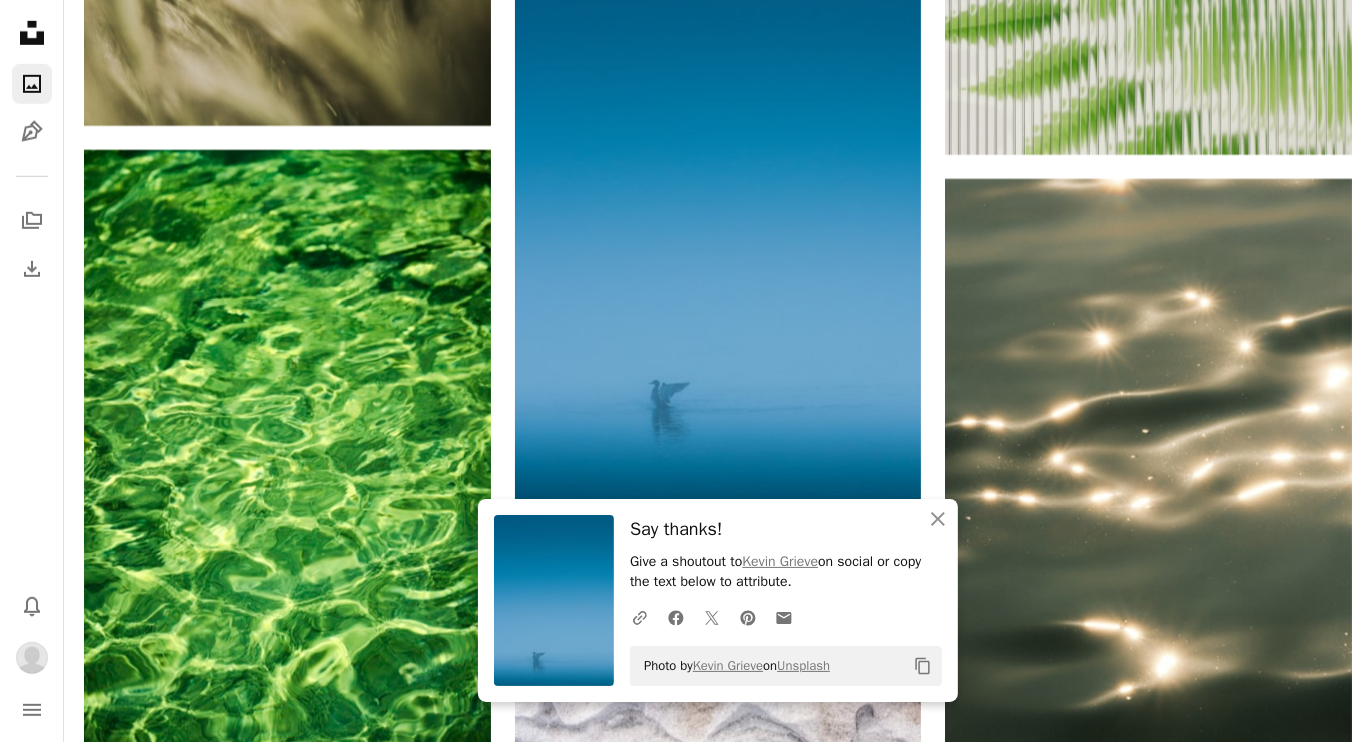 scroll, scrollTop: 13444, scrollLeft: 0, axis: vertical 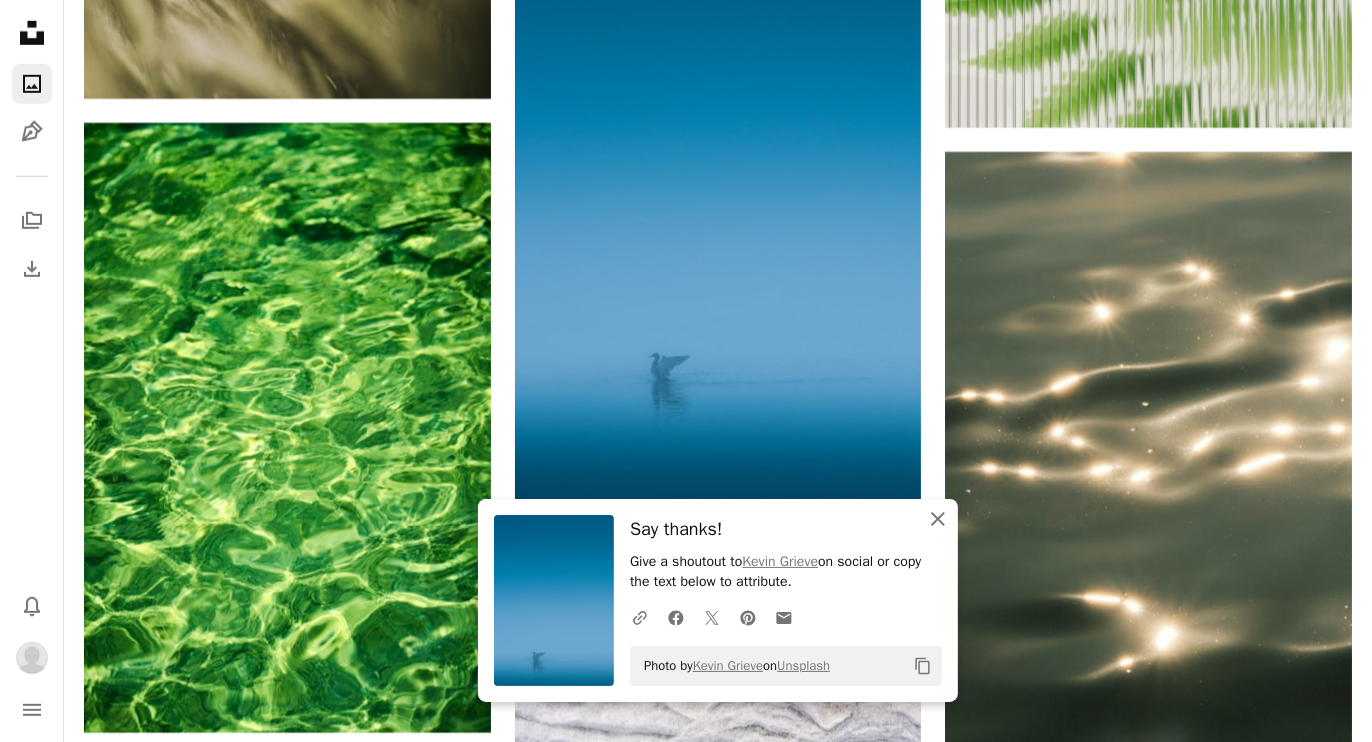 click on "An X shape" 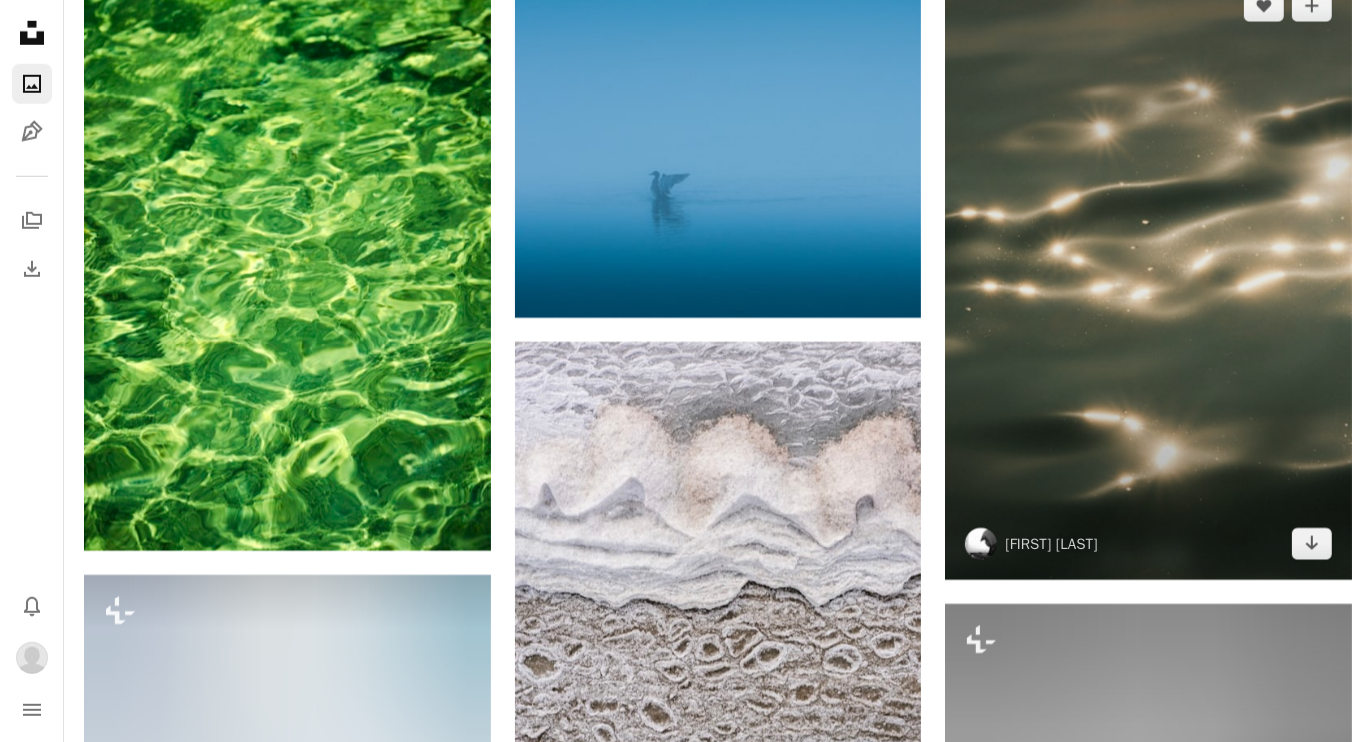 scroll, scrollTop: 13666, scrollLeft: 0, axis: vertical 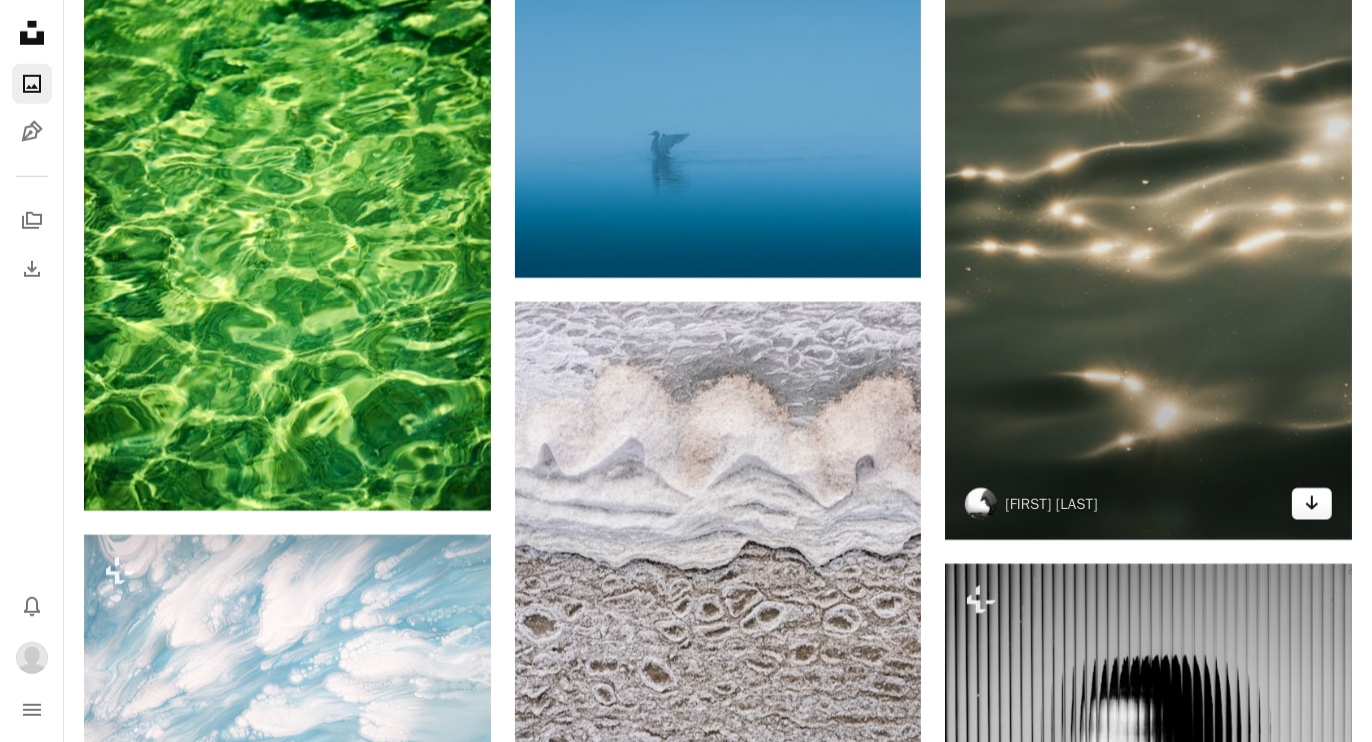 click on "Arrow pointing down" 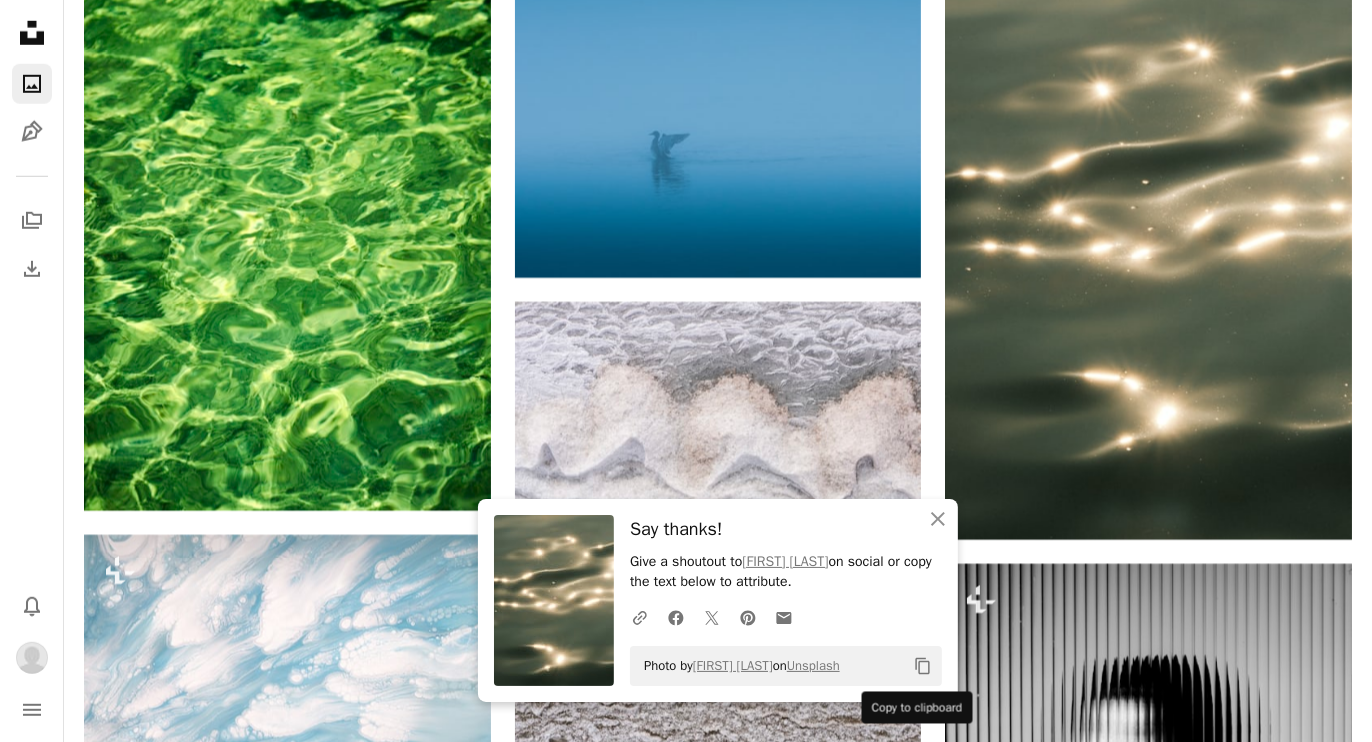 click 